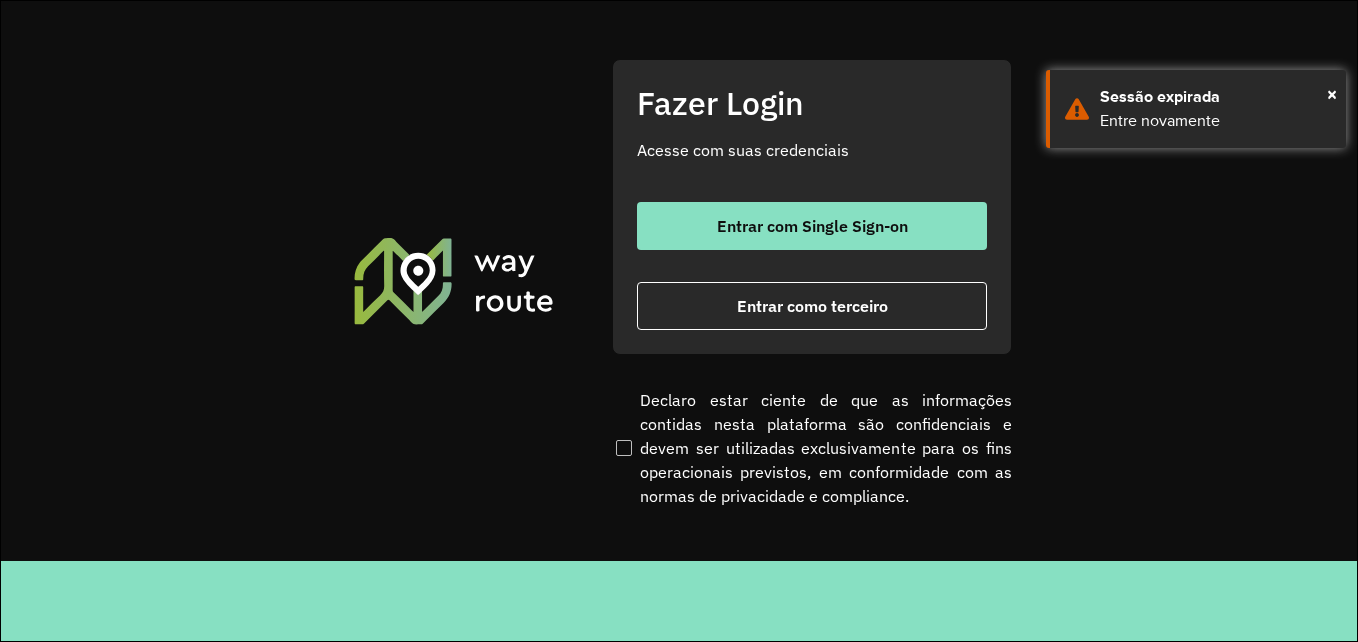 scroll, scrollTop: 0, scrollLeft: 0, axis: both 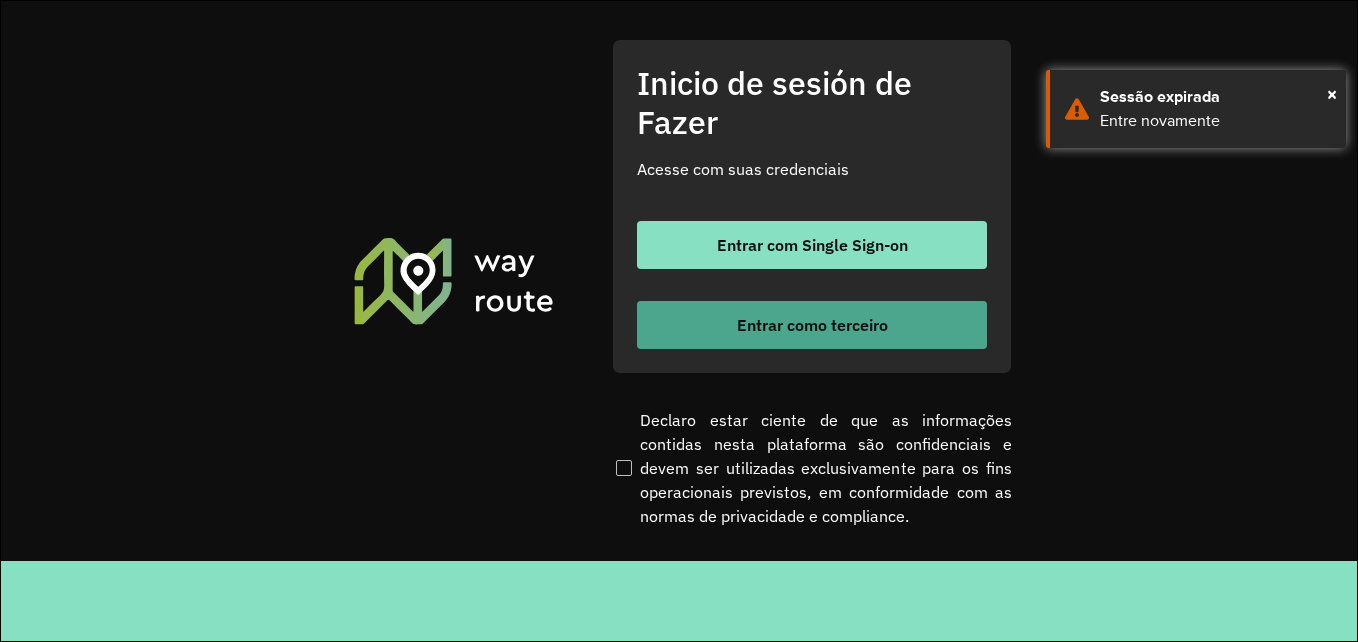 click on "Entrar como terceiro" at bounding box center [812, 325] 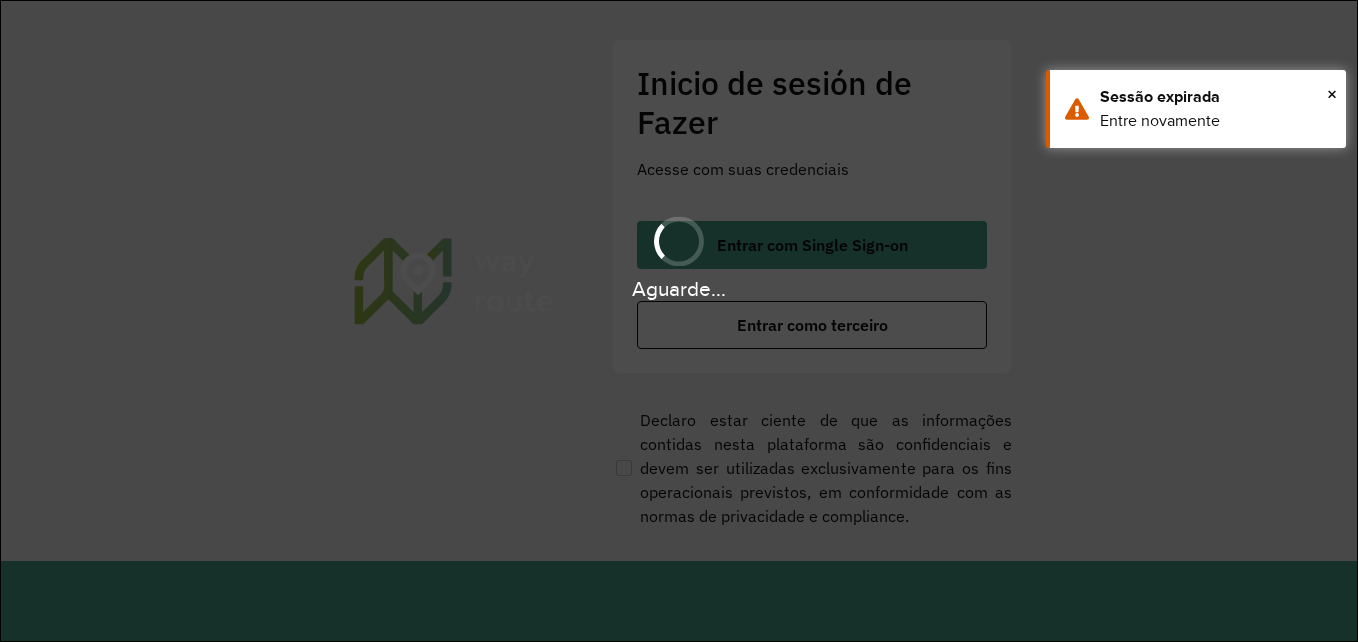scroll, scrollTop: 0, scrollLeft: 0, axis: both 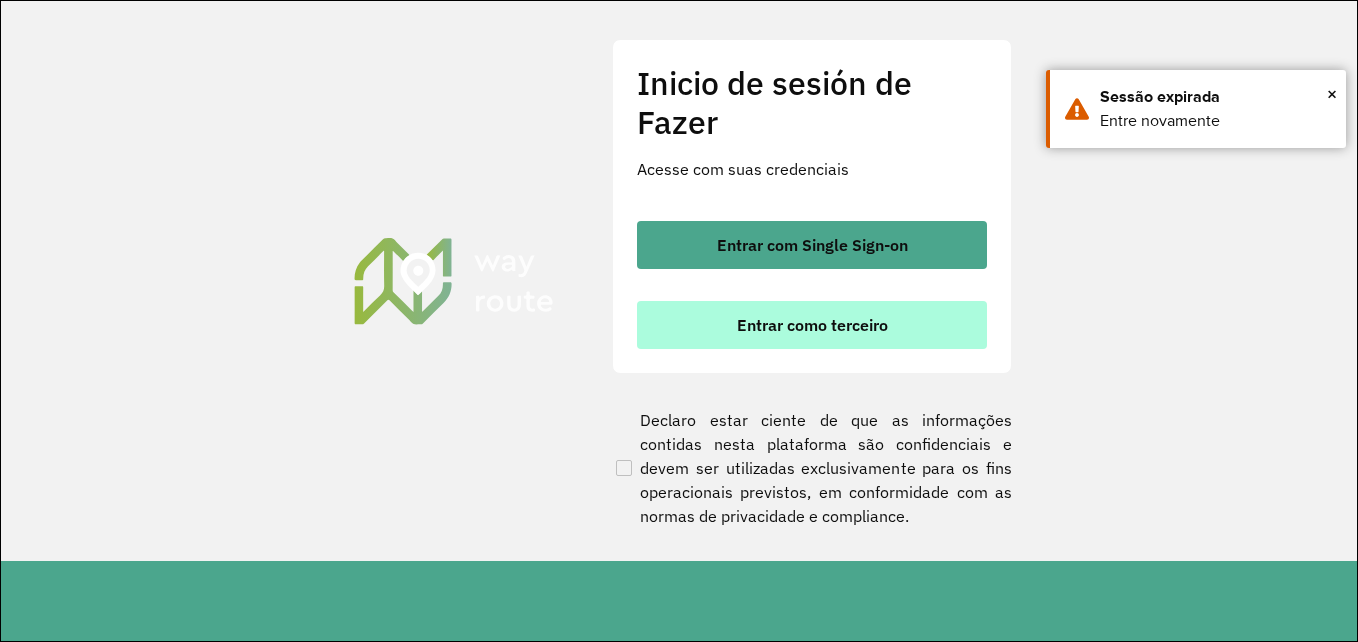 click on "Entrar como terceiro" at bounding box center [812, 325] 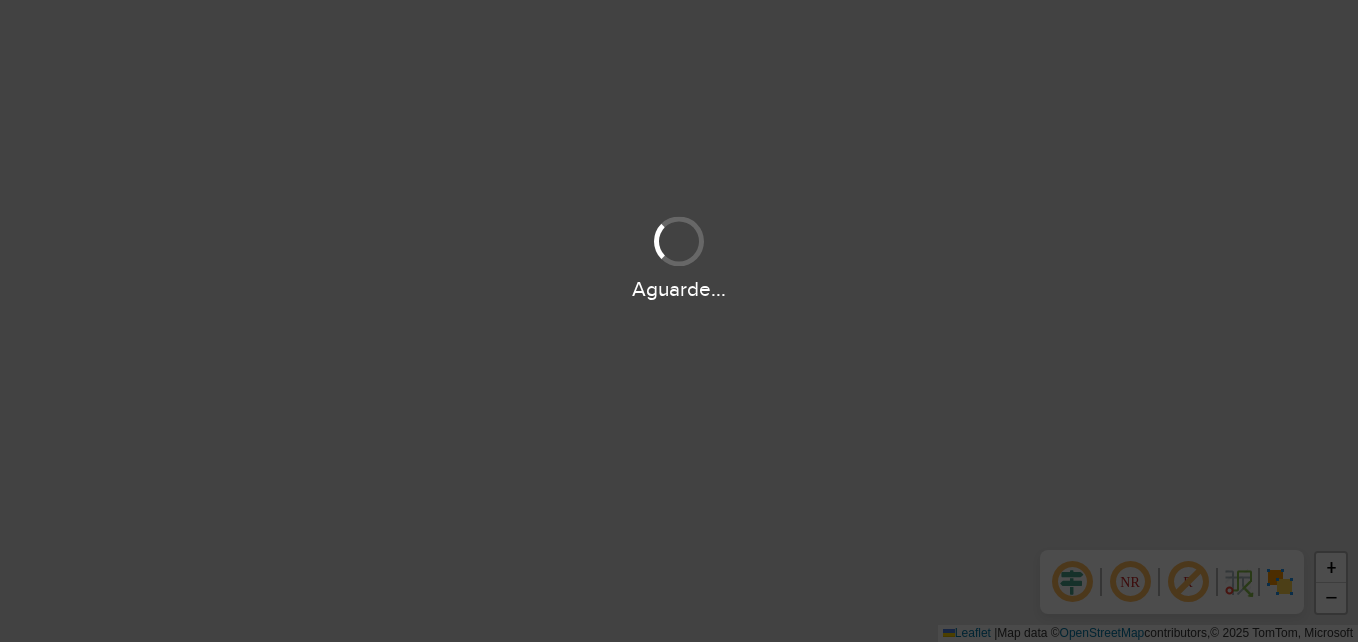scroll, scrollTop: 0, scrollLeft: 0, axis: both 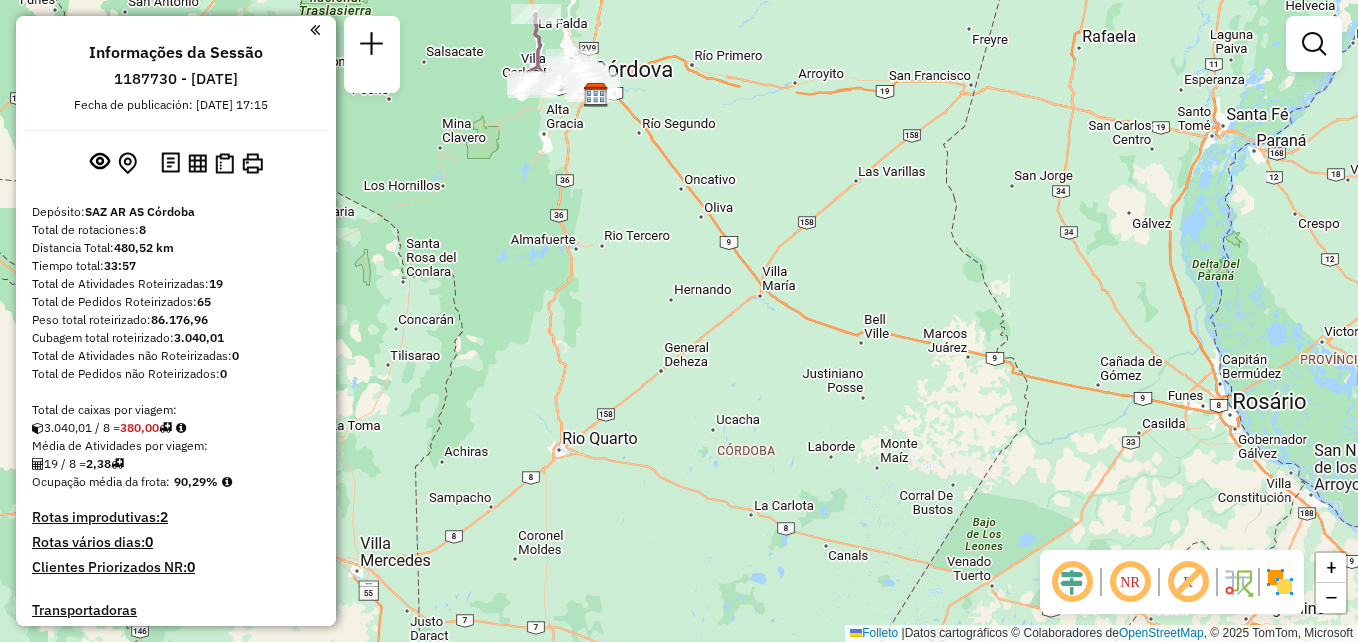 drag, startPoint x: 614, startPoint y: 300, endPoint x: 690, endPoint y: 450, distance: 168.1547 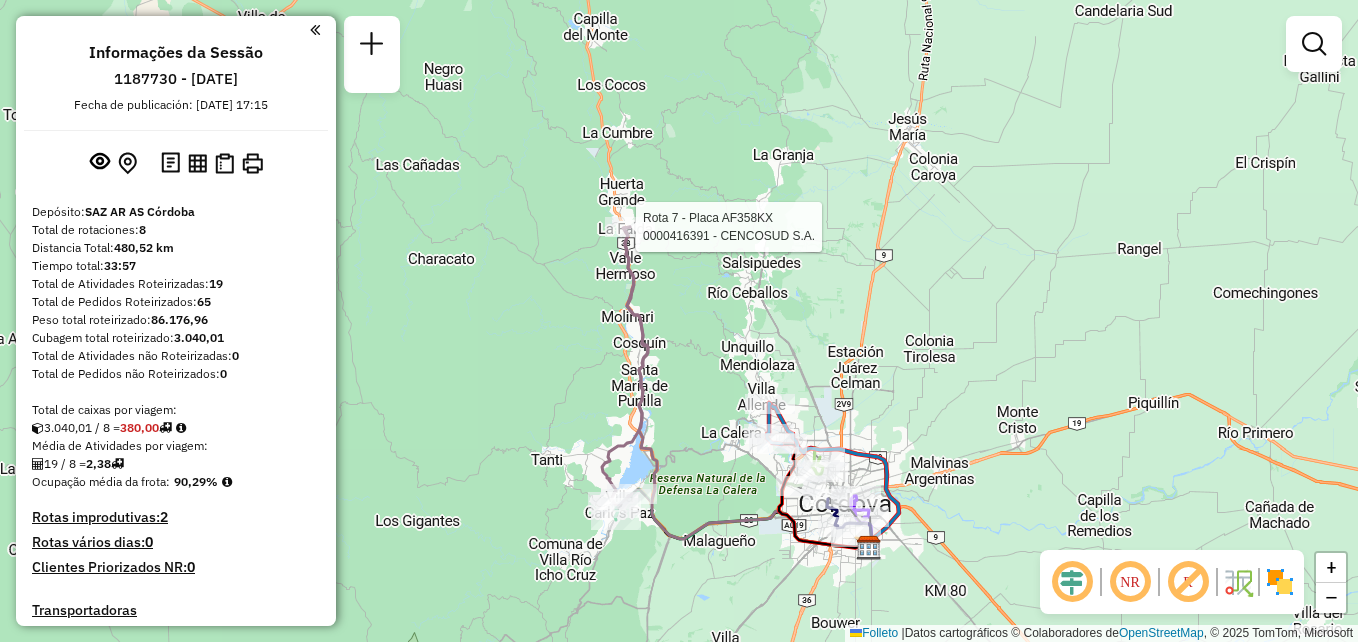 select on "**********" 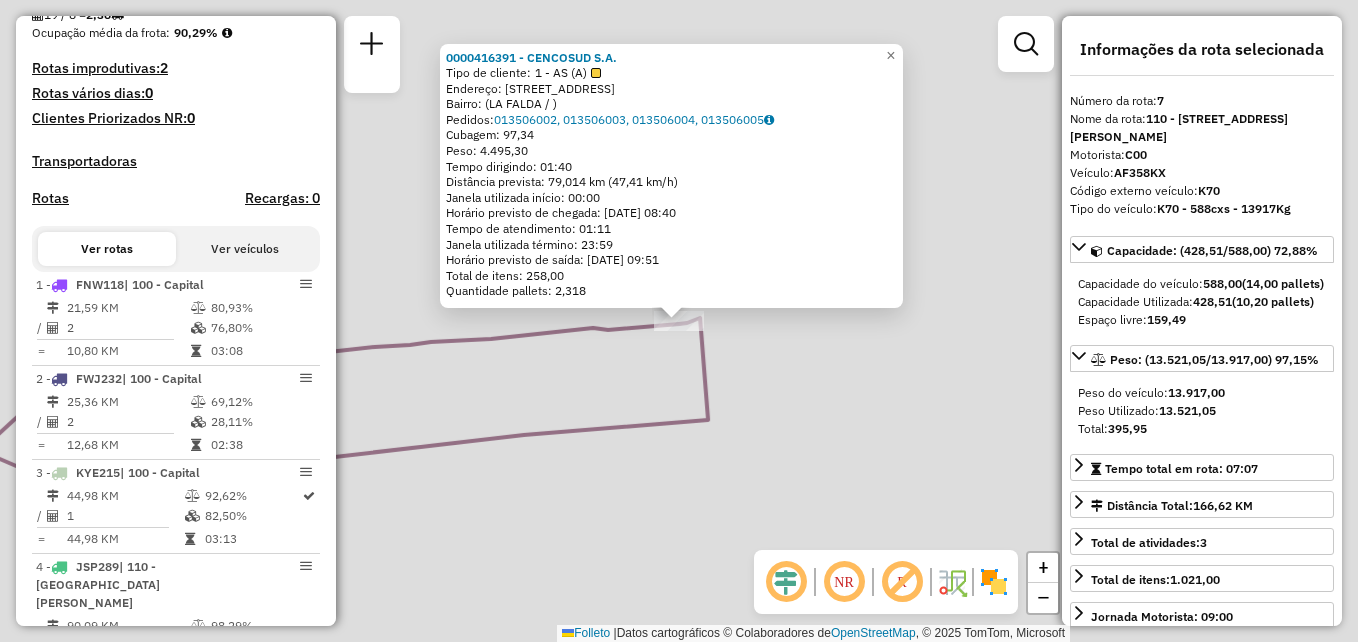 scroll, scrollTop: 917, scrollLeft: 0, axis: vertical 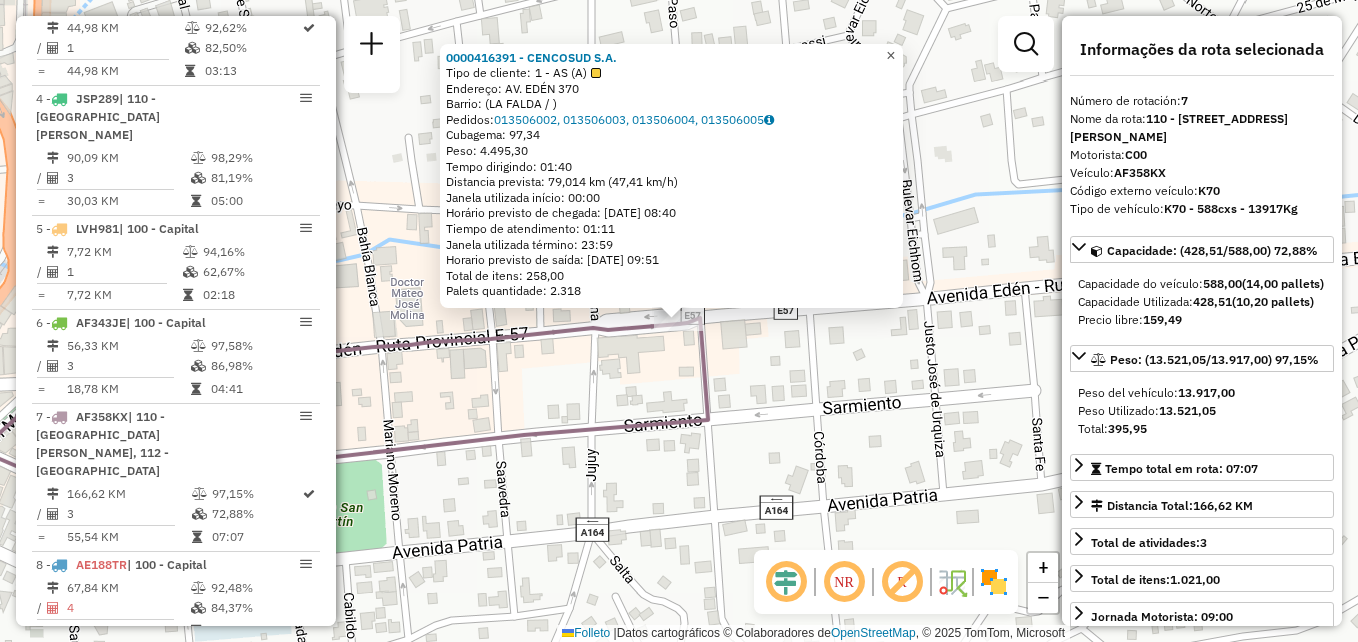 click on "×" 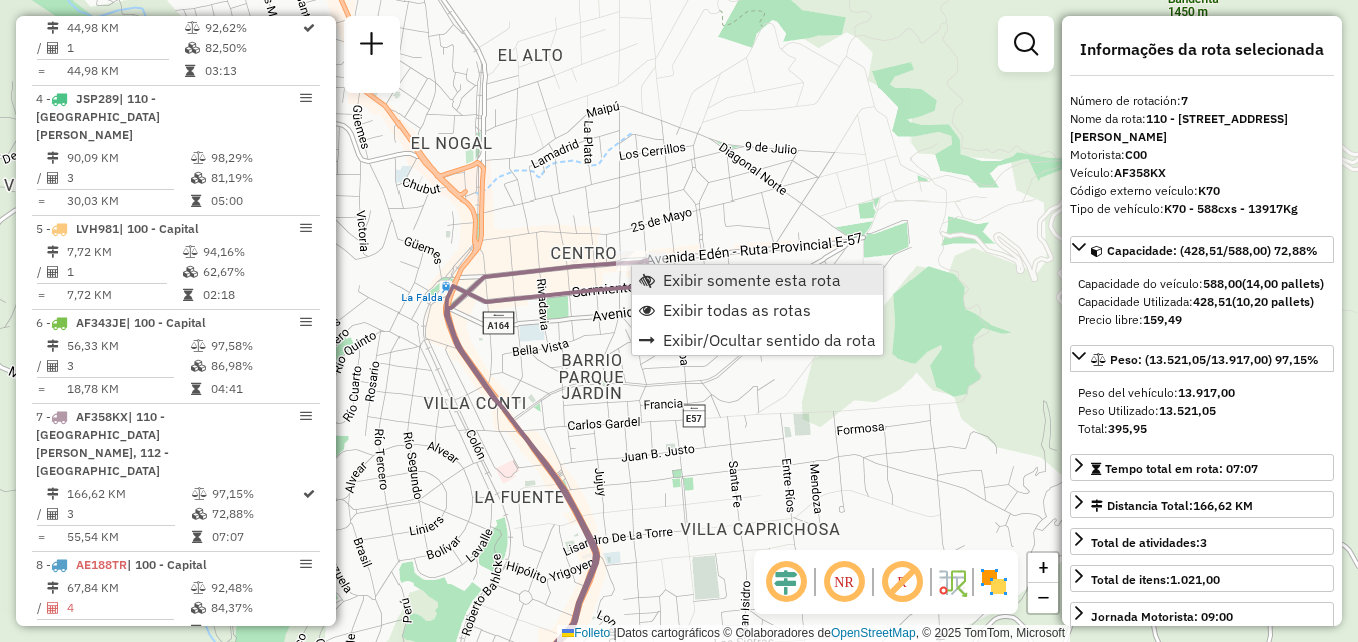 click on "Exibir somente esta rota" at bounding box center [752, 280] 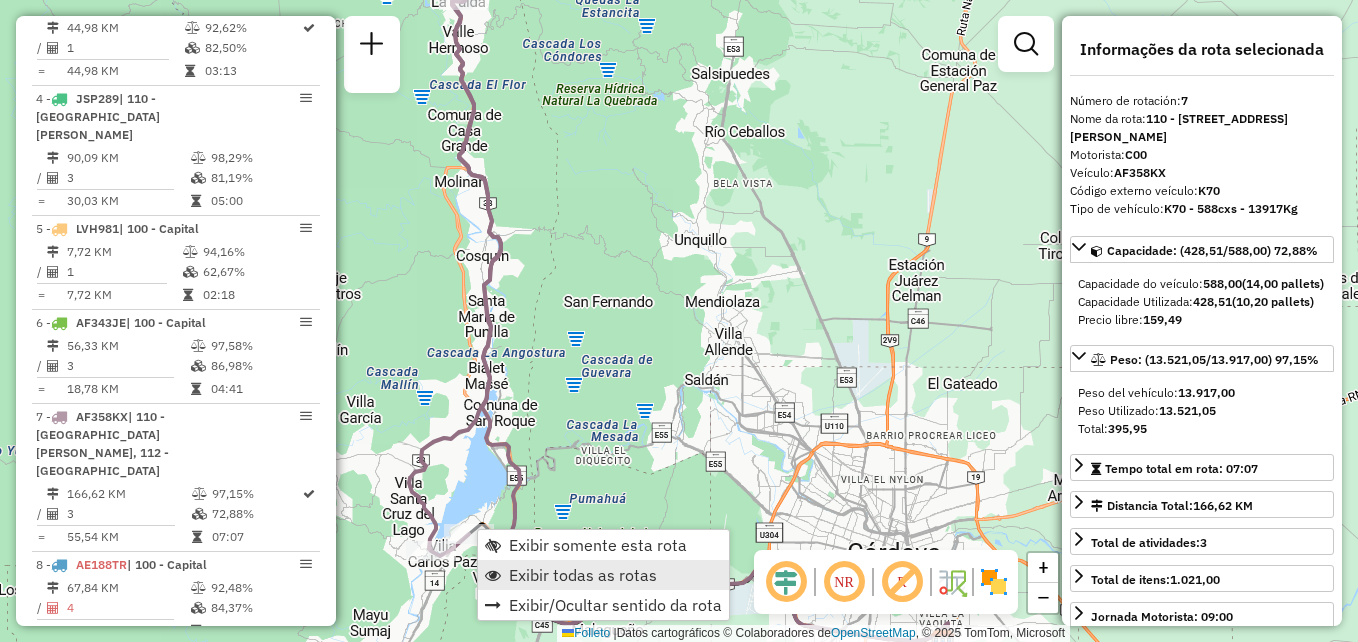 click on "Exibir todas as rotas" at bounding box center [583, 575] 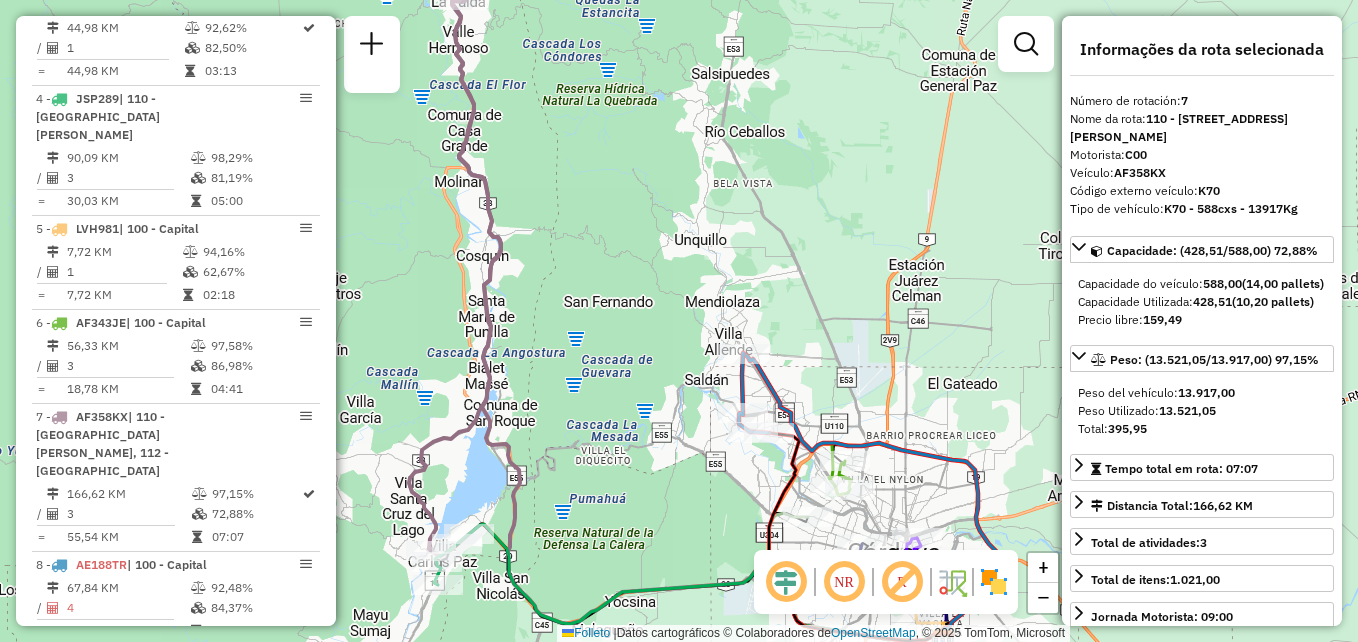 drag, startPoint x: 537, startPoint y: 570, endPoint x: 580, endPoint y: 479, distance: 100.6479 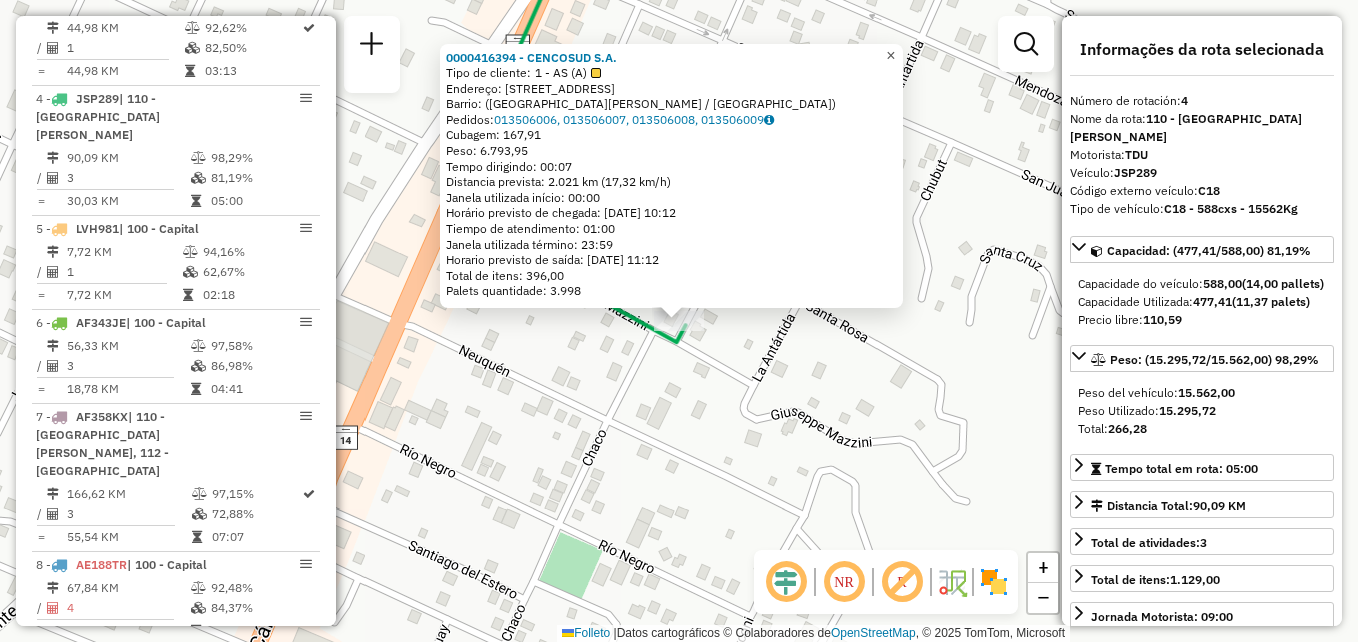 drag, startPoint x: 906, startPoint y: 50, endPoint x: 663, endPoint y: 183, distance: 277.01624 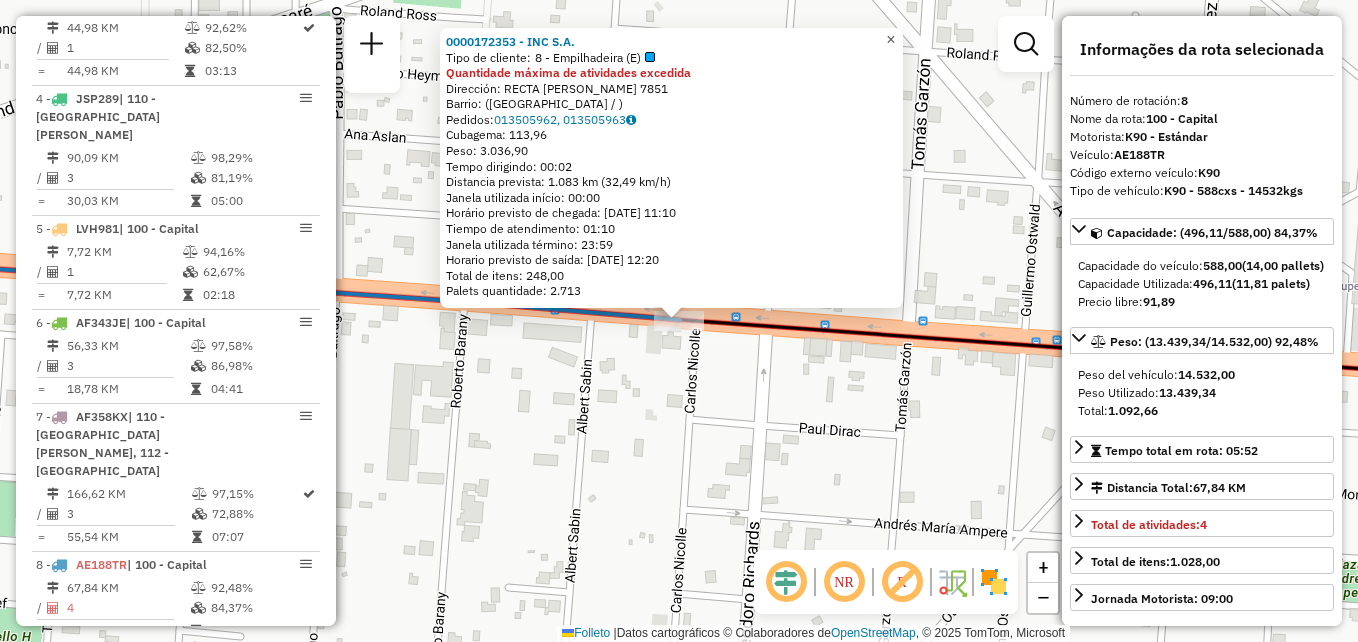 click on "×" 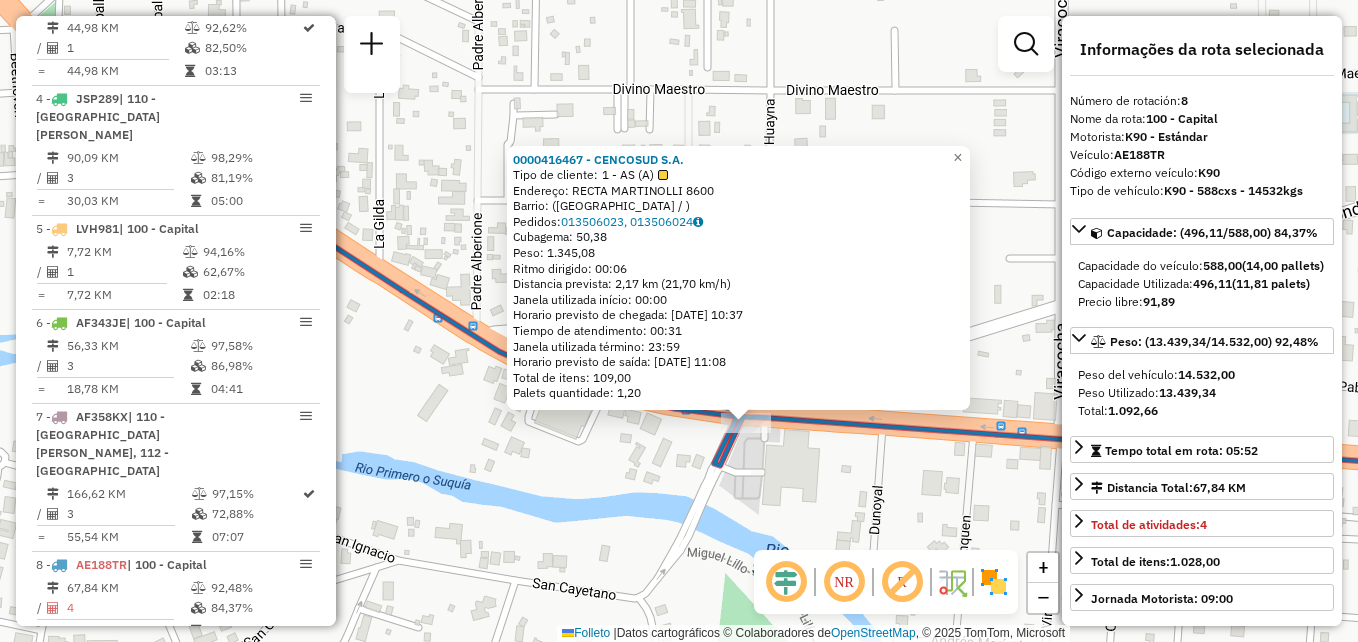 drag, startPoint x: 528, startPoint y: 453, endPoint x: 820, endPoint y: 276, distance: 341.45718 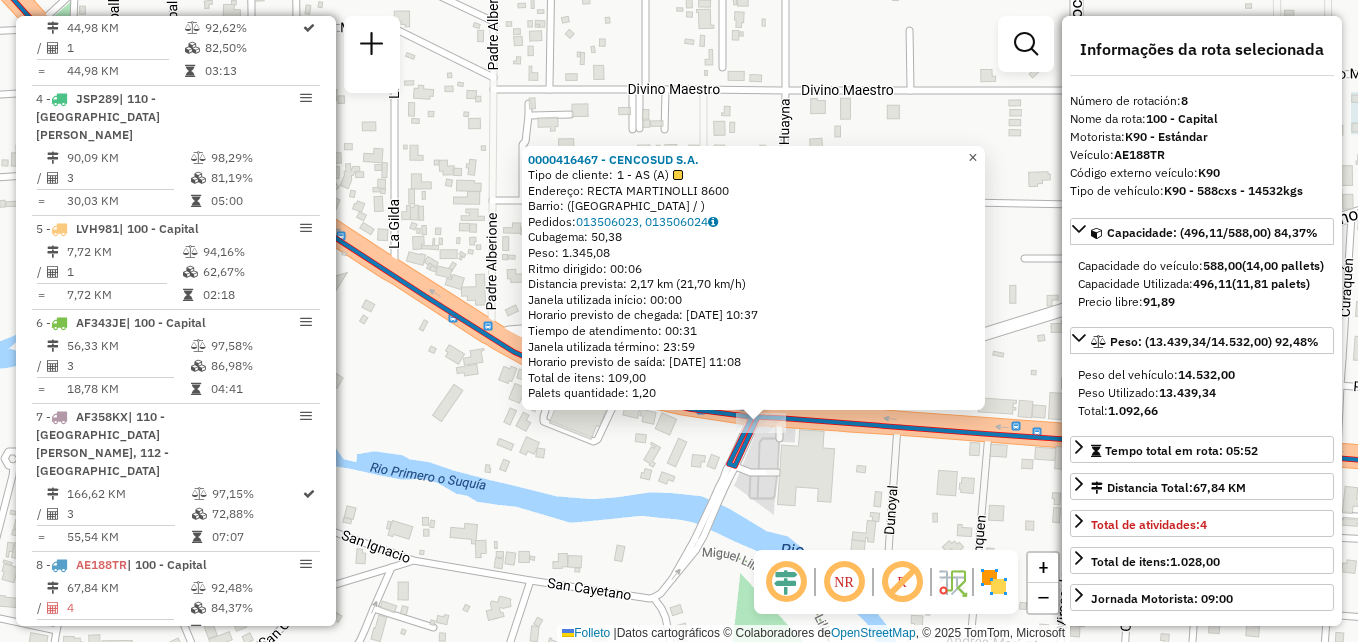 click on "×" 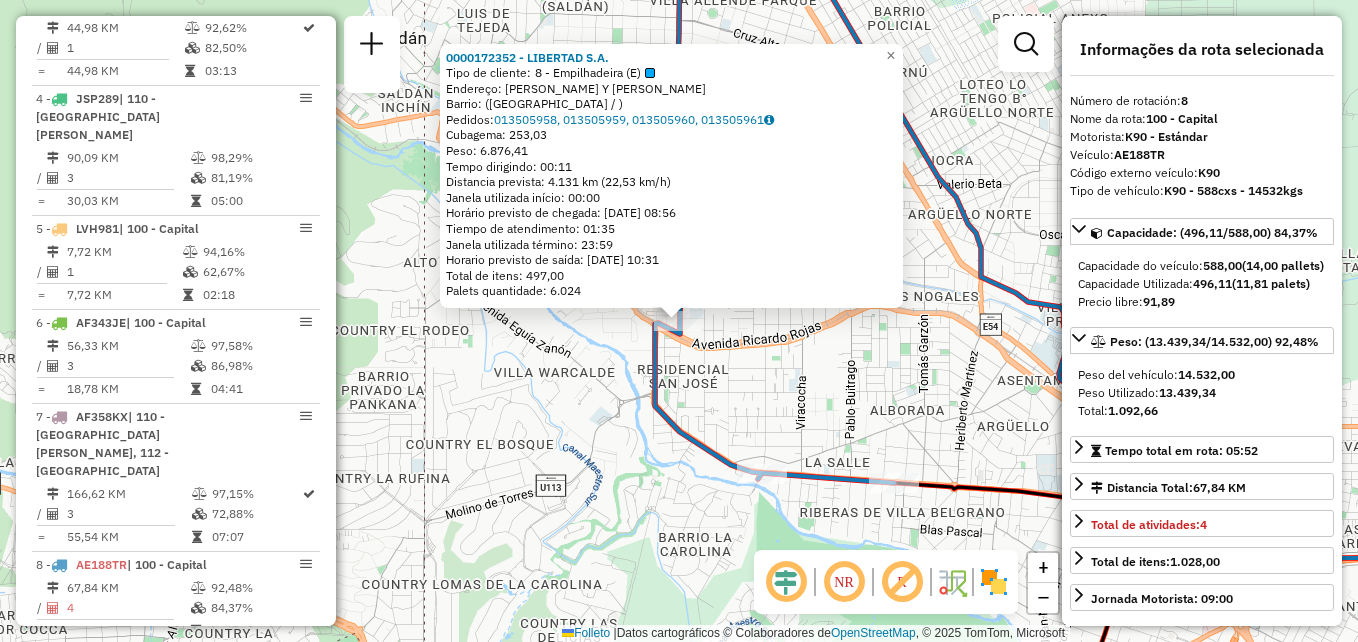 click on "0000172352 - LIBERTAD S.A.  Tipo de cliente:   8 - Empilhadeira (E)   Endereço: RICARDO ROJAS Y MANUEL DE FALLA   Barrio: (CÓRDOBA / )   Pedidos:  013505958, 013505959, 013505960, 013505961   Cubagema: 253,03  Peso: 6.876,41  Tempo dirigindo: 00:11   Distancia prevista: 4.131 km (22,53 km/h)   Janela utilizada início: 00:00   Horário previsto de chegada: 11/07/2025 08:56   Tiempo de atendimento: 01:35   Janela utilizada término: 23:59   Horario previsto de saída: 11/07/2025 10:31   Total de itens: 497,00   Palets quantidade: 6.024  × Janela de atendimento Grade de atendimento Capacidade Transportadoras Veículos Cliente Pedidos  Rotas Selecione os dias de semana para filtrar as janelas de atendimento  Seg   Ter   Qua   Qui   Sex   Sáb   Dom  Informe o período da janela de atendimento: De: Até:  Filtrar exatamente a janela do cliente  Considerar janela de atendimento padrão  Selecione os dias de semana para filtrar as grades de atendimento  Seg   Ter   Qua   Qui   Sex   Sáb   Dom   Peso mínimo:  +" 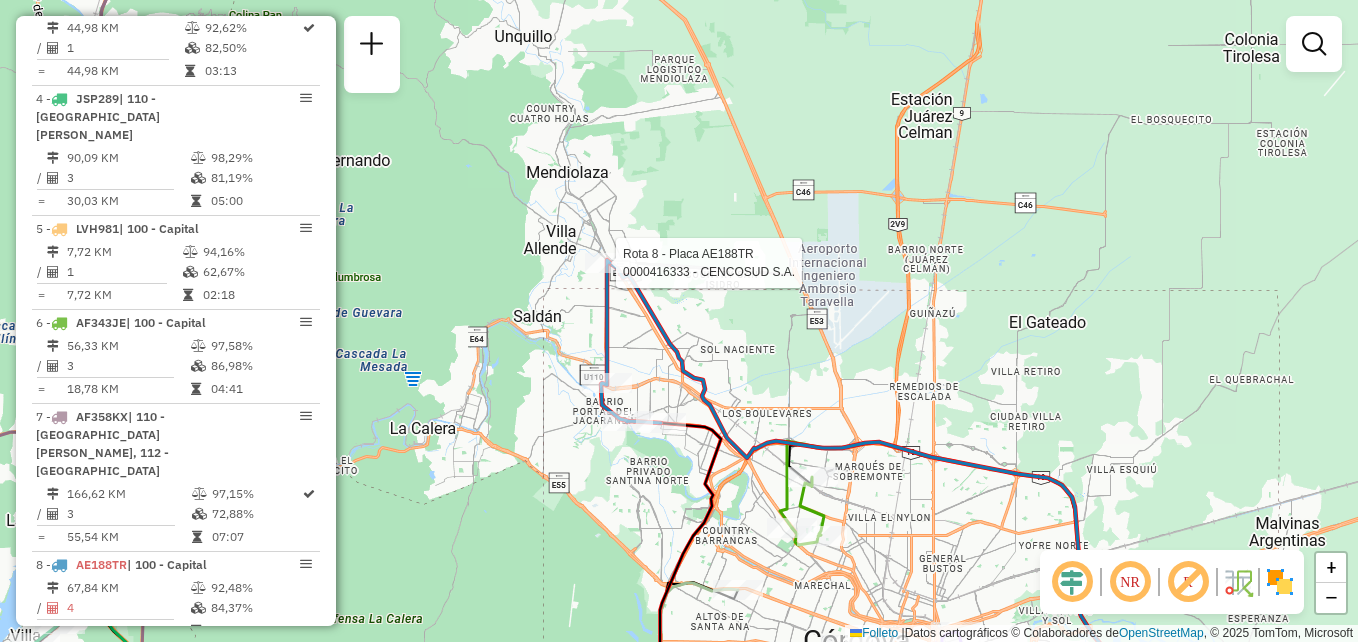 select on "**********" 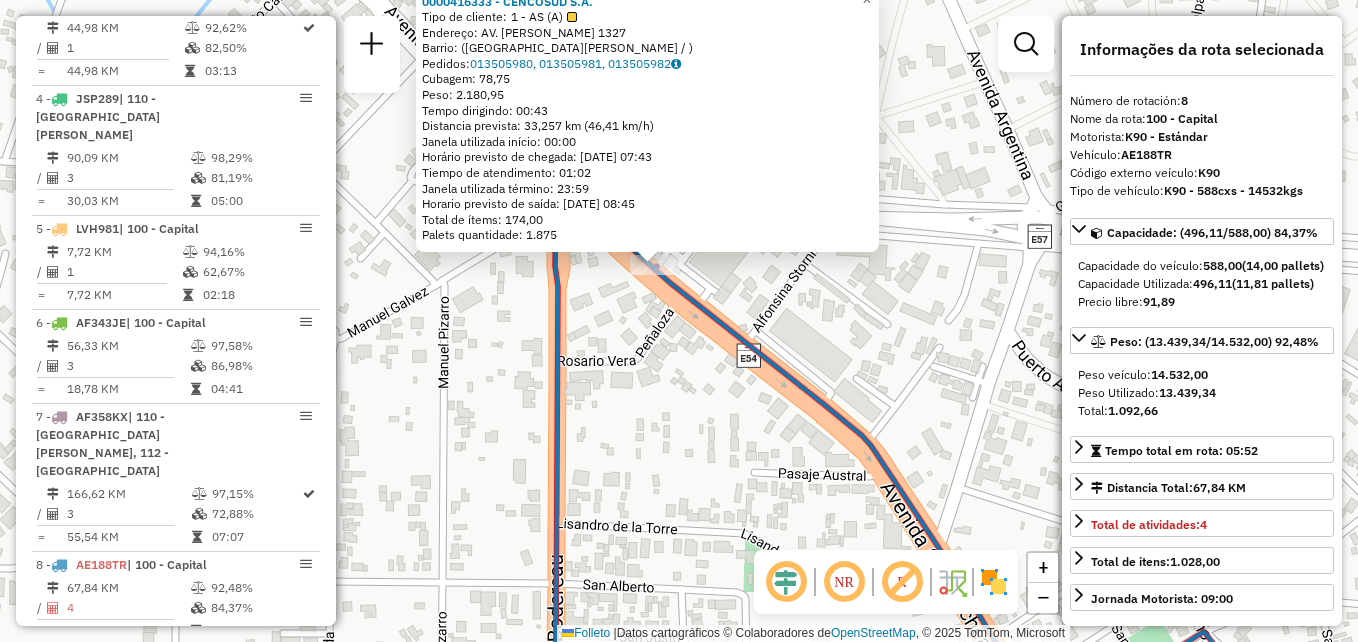 drag, startPoint x: 768, startPoint y: 441, endPoint x: 604, endPoint y: 155, distance: 329.6847 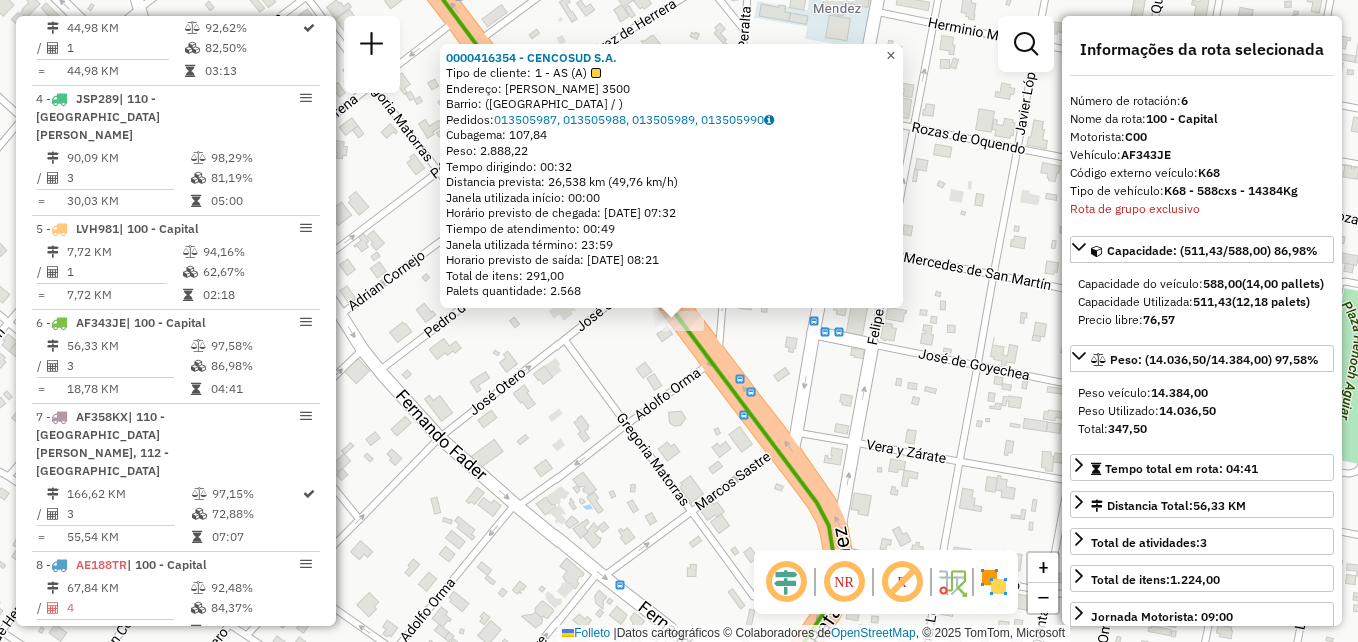 click on "×" 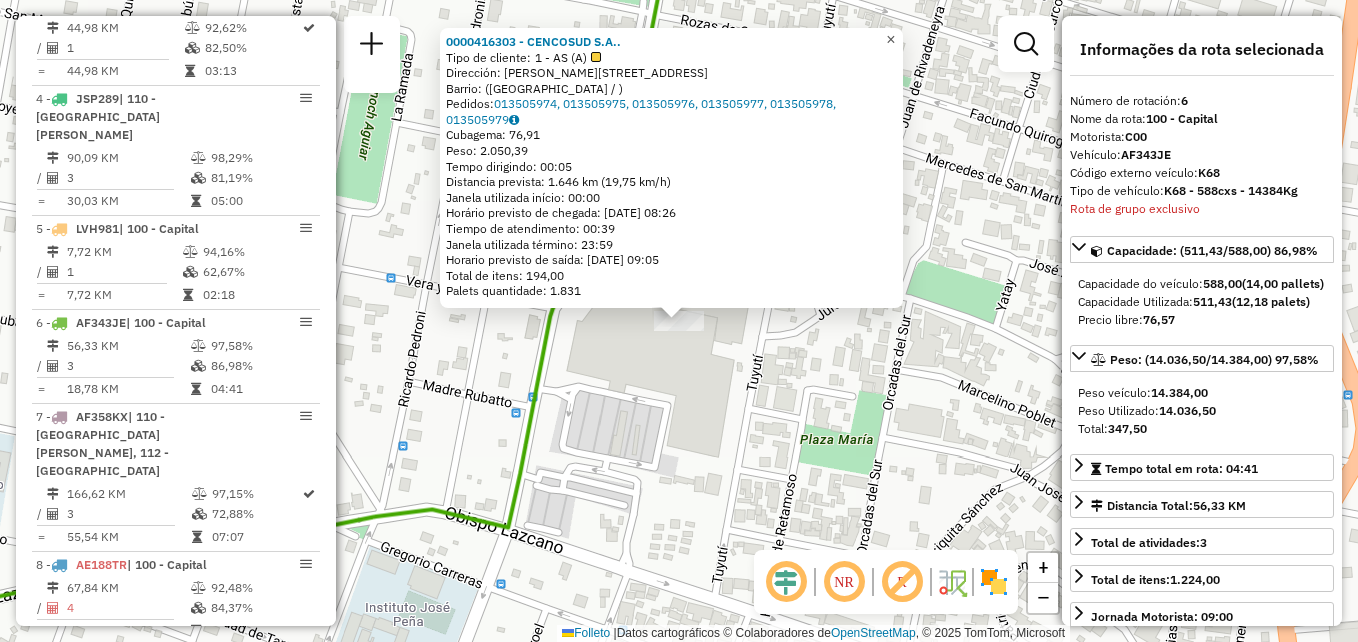 click on "×" 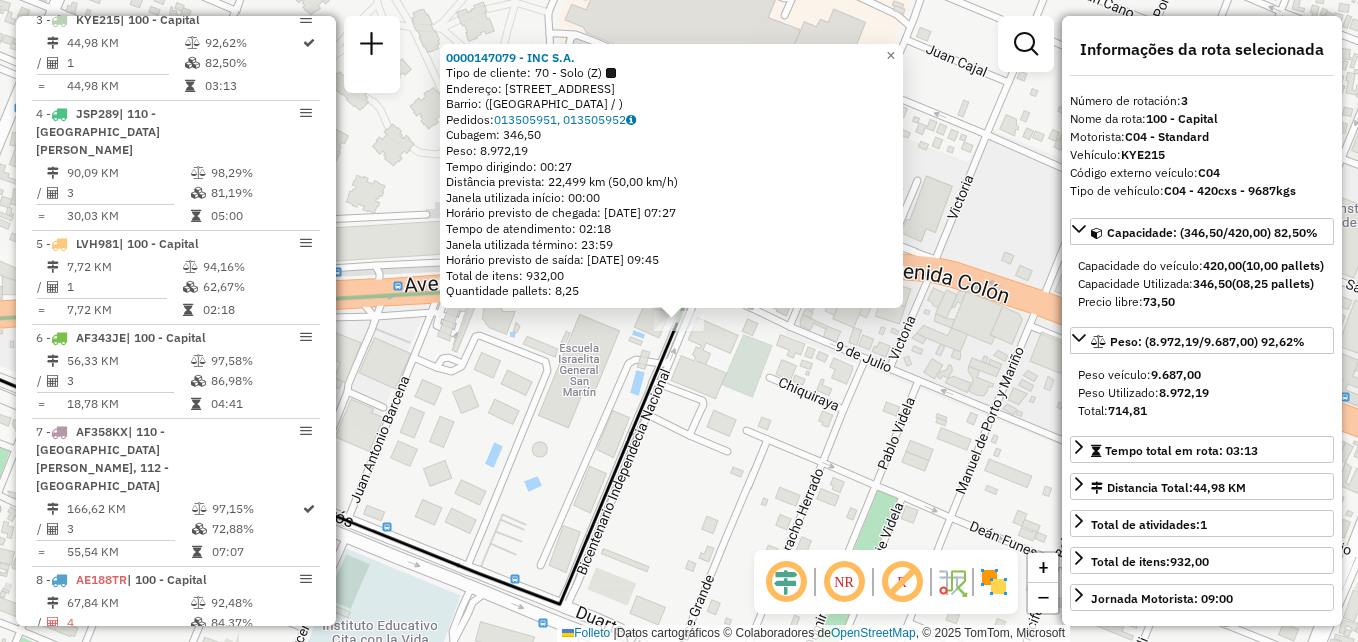 scroll, scrollTop: 893, scrollLeft: 0, axis: vertical 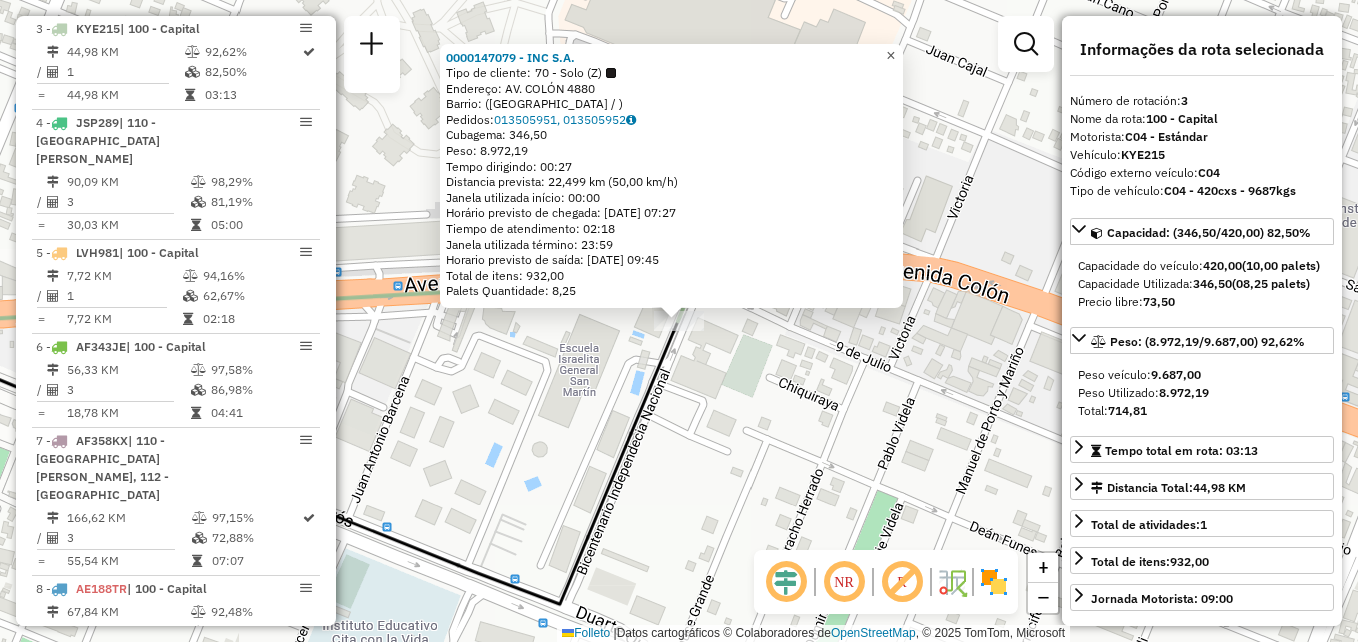 click on "×" 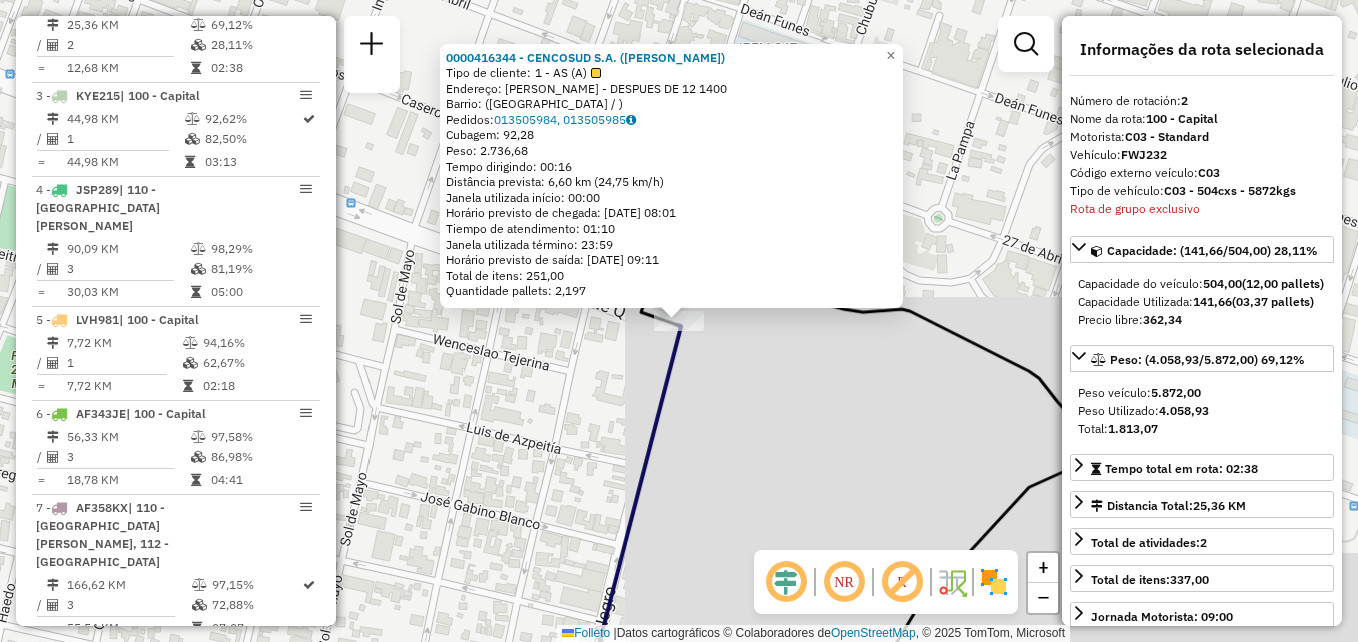 scroll, scrollTop: 799, scrollLeft: 0, axis: vertical 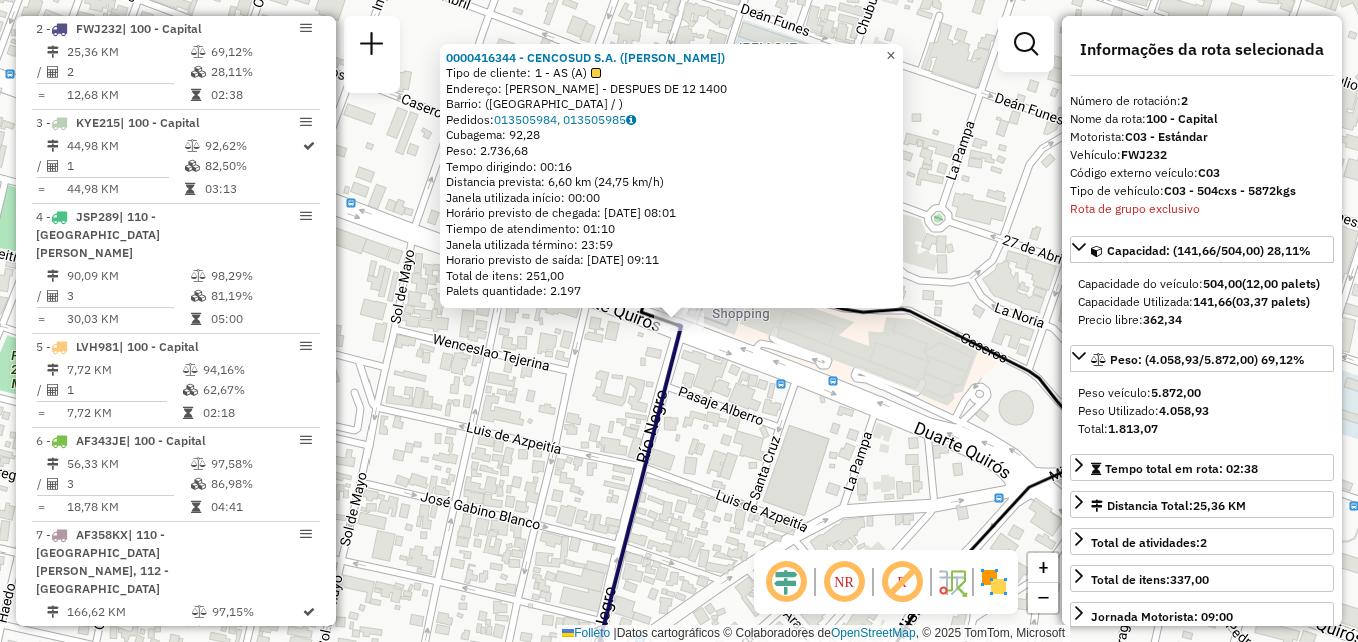 click on "×" 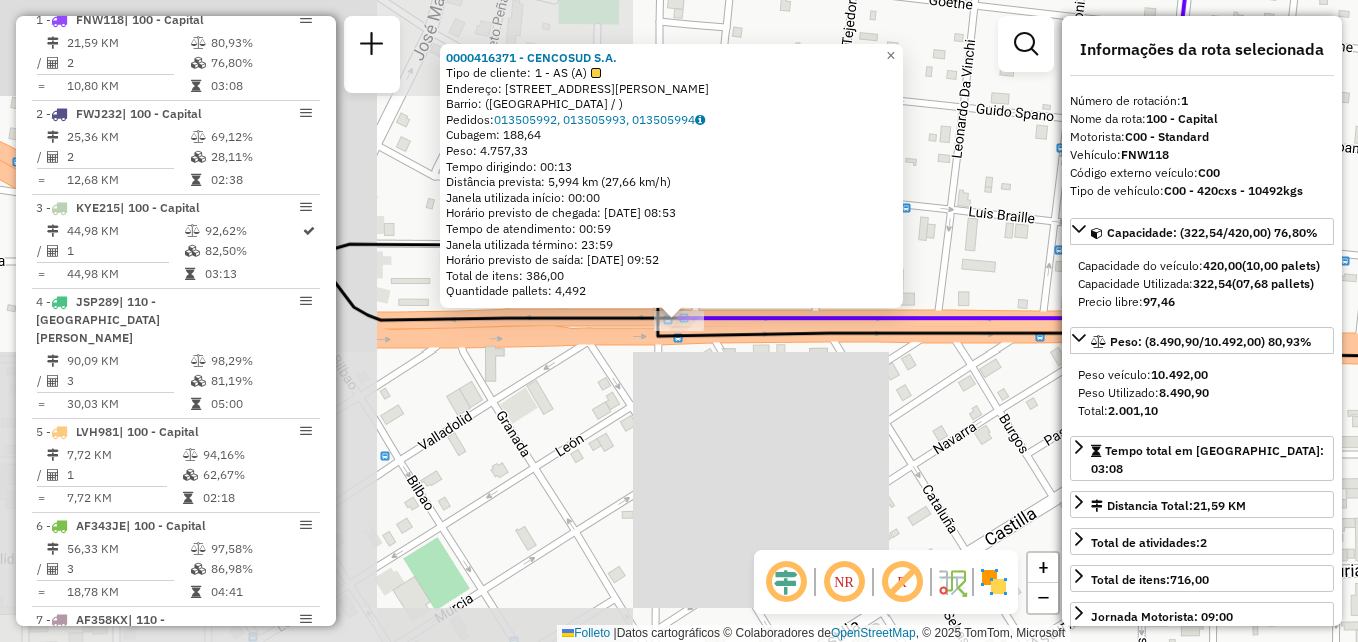scroll, scrollTop: 705, scrollLeft: 0, axis: vertical 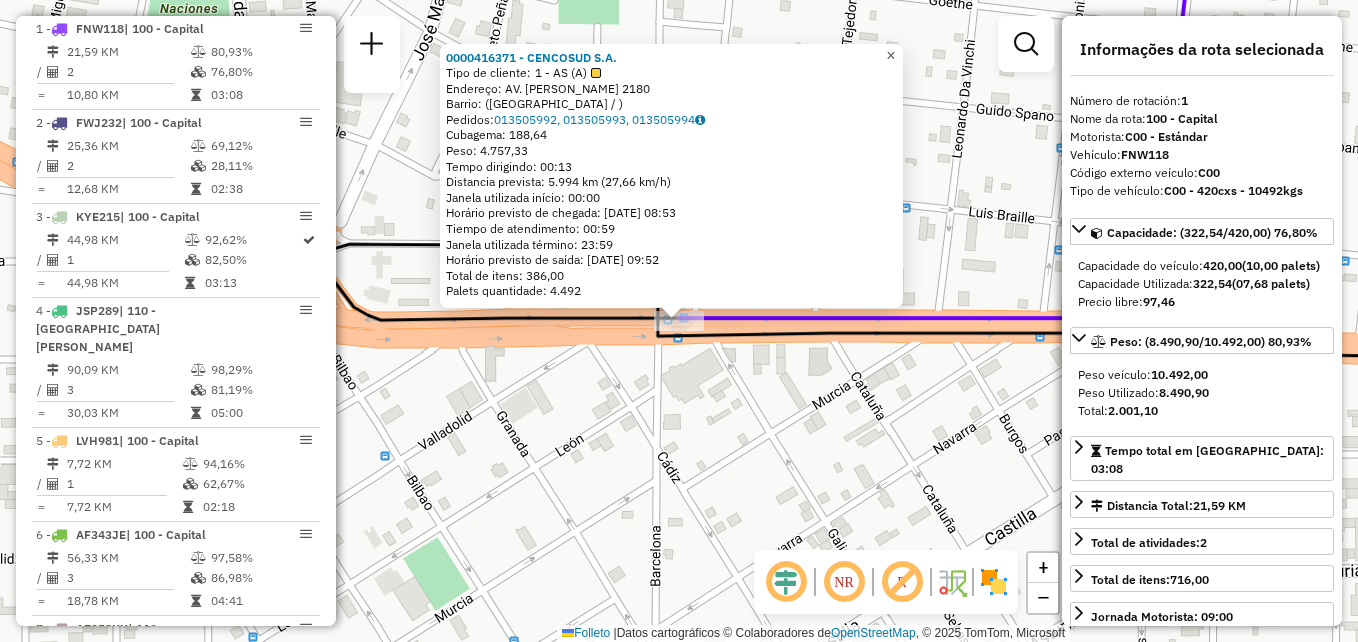 click on "×" 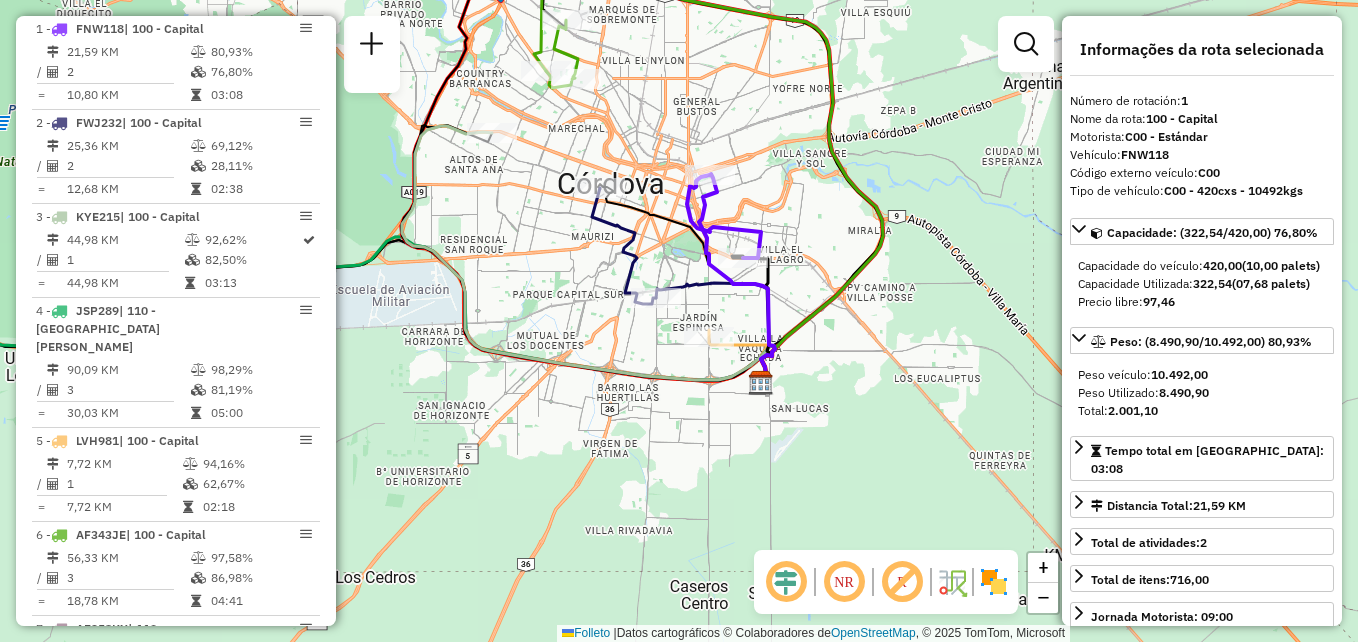 drag, startPoint x: 708, startPoint y: 385, endPoint x: 708, endPoint y: 441, distance: 56 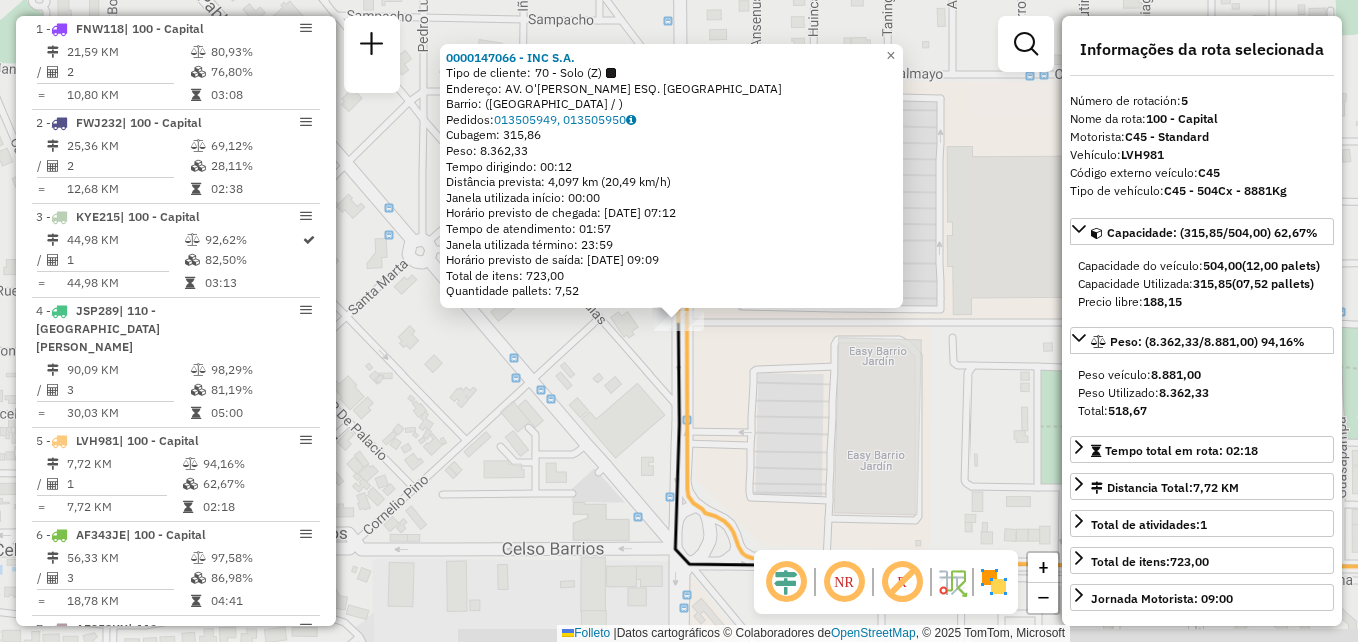 scroll, scrollTop: 917, scrollLeft: 0, axis: vertical 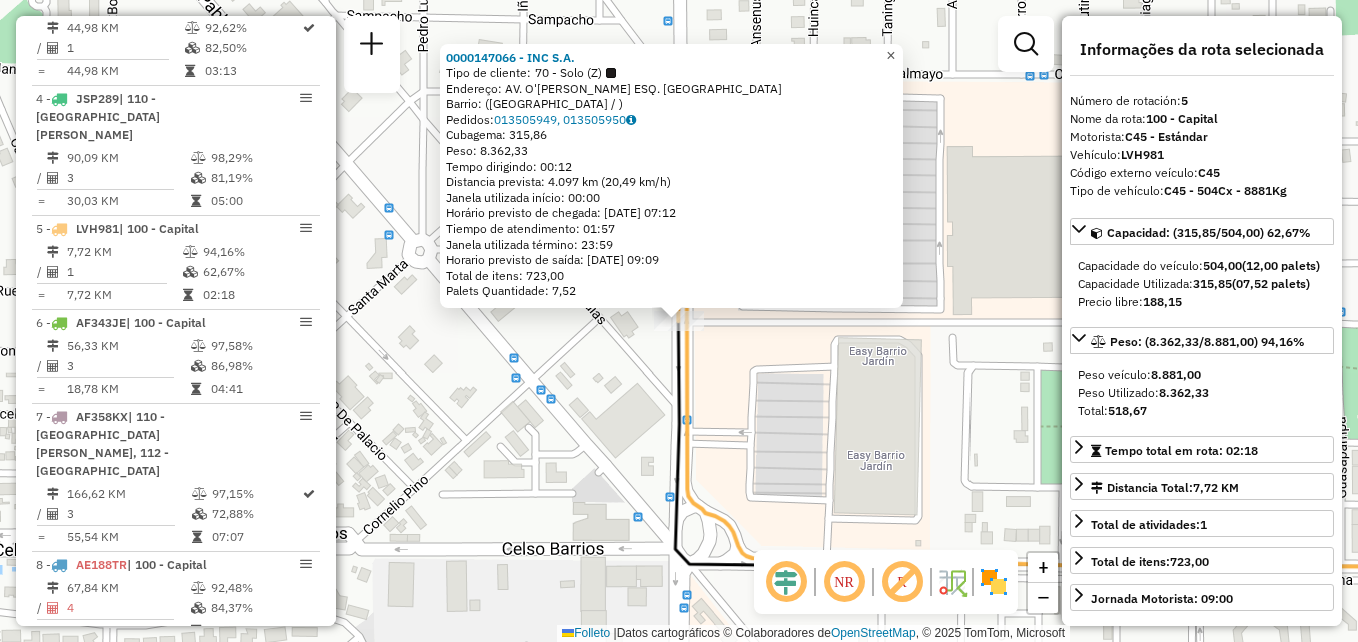 click on "×" 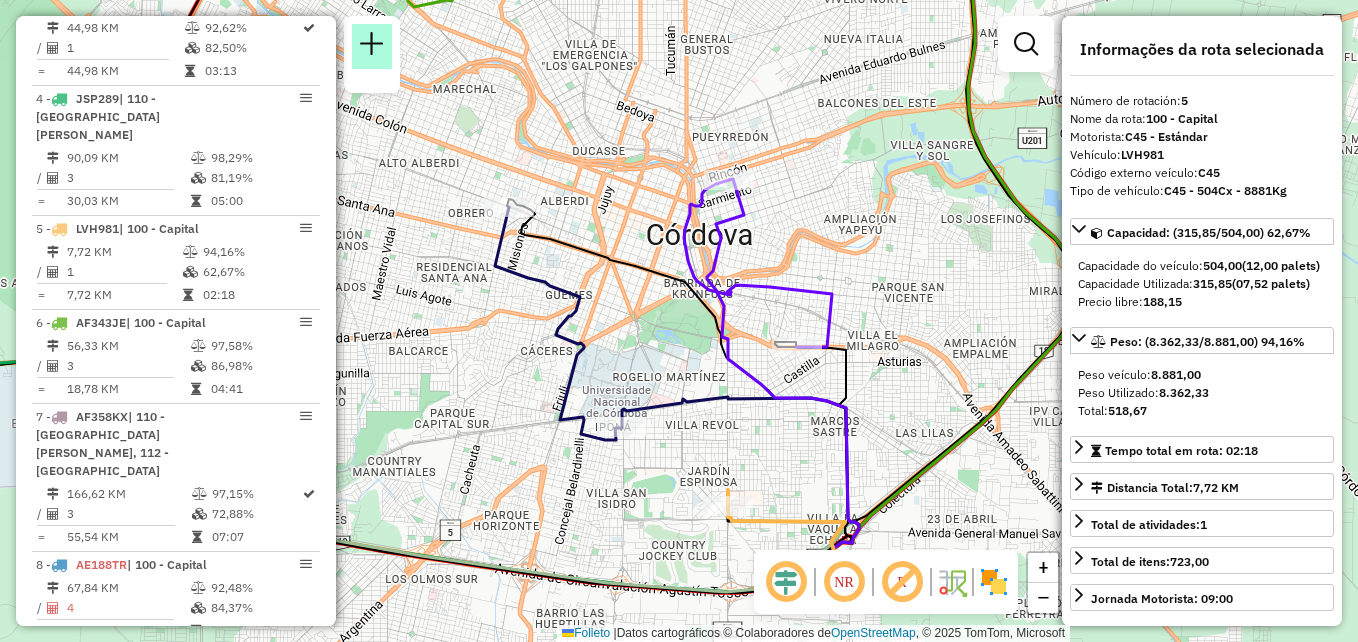 click 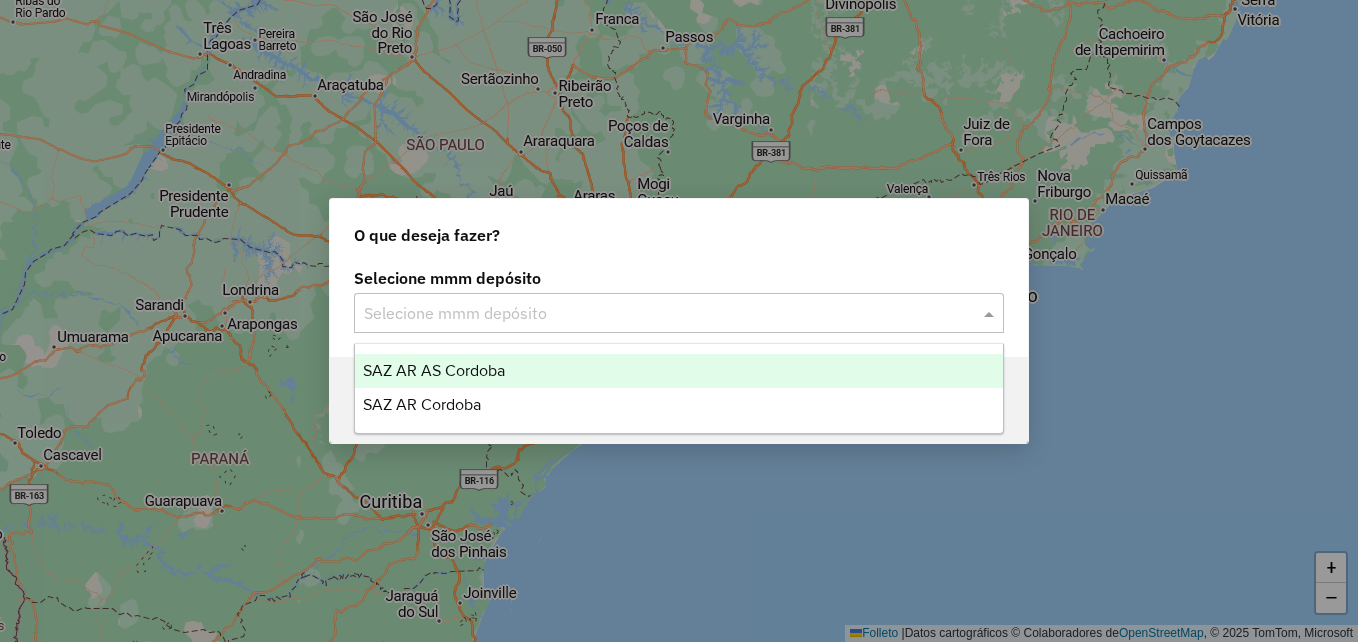 click 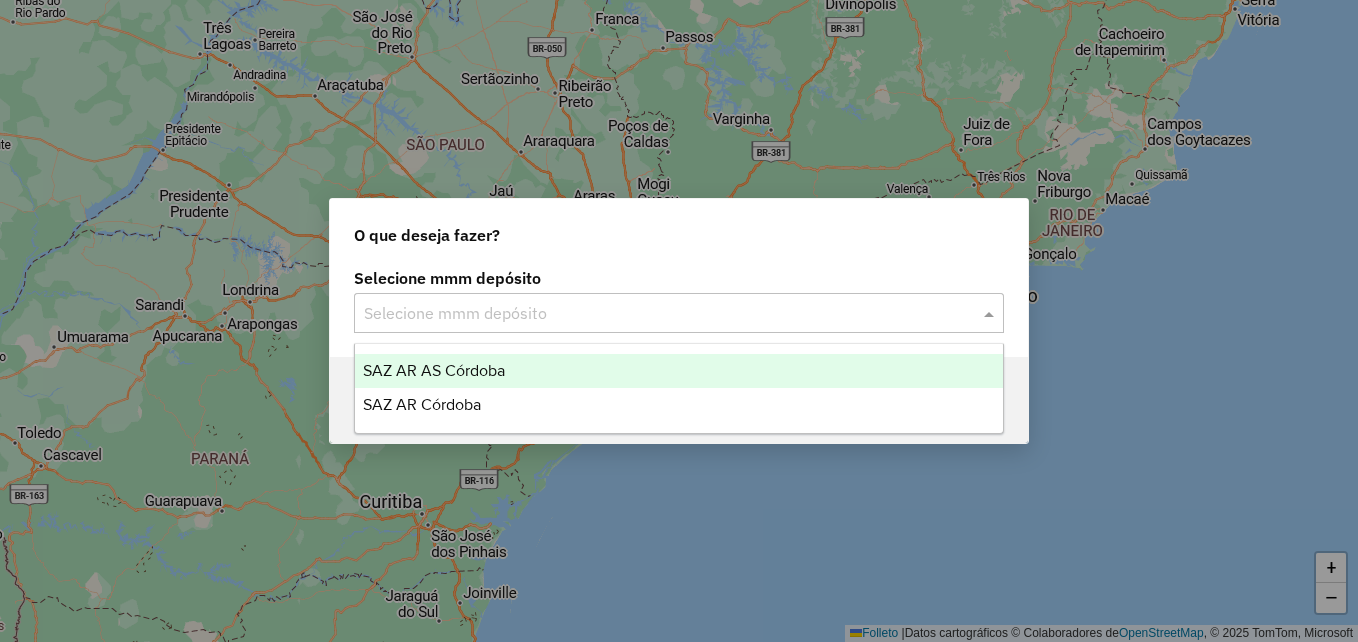 click on "SAZ AR AS Córdoba" at bounding box center (434, 370) 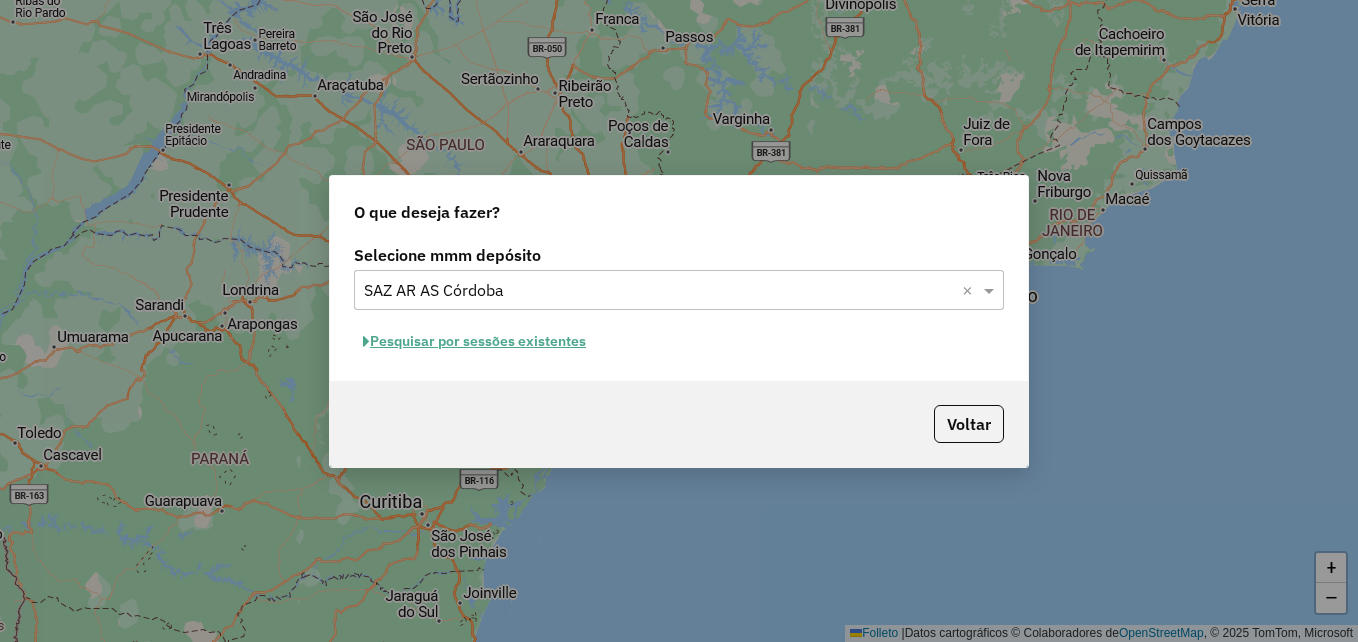 click on "Pesquisar por sessões existentes" 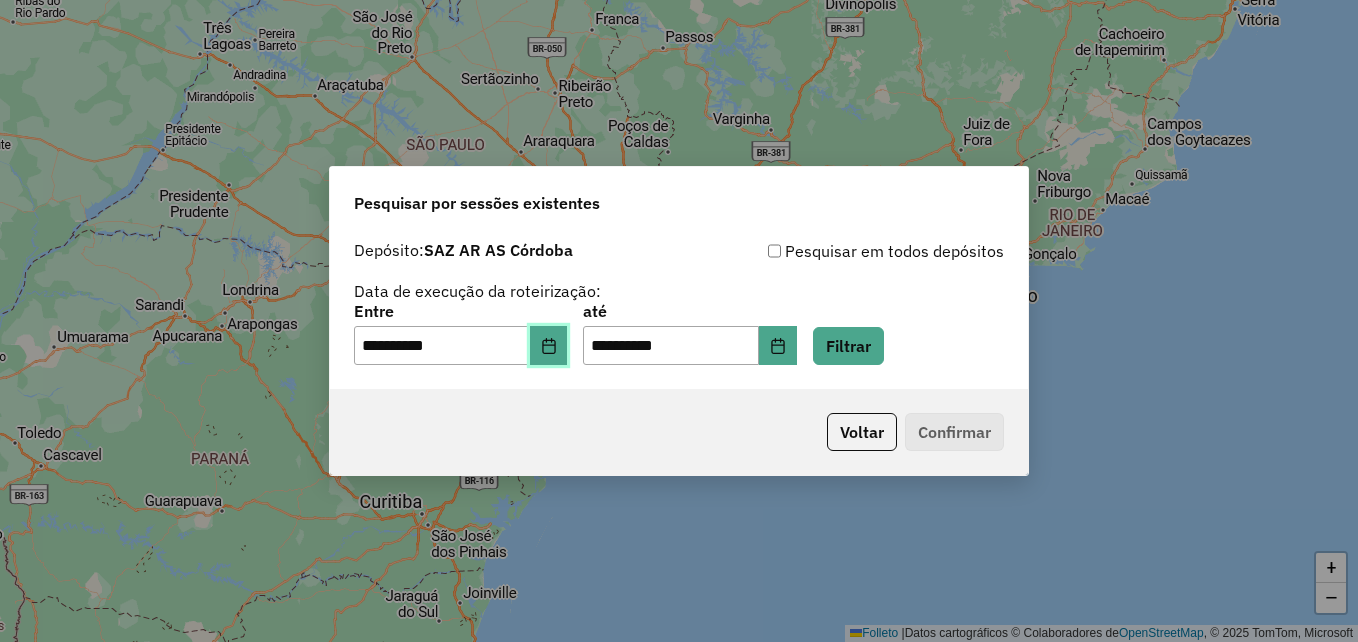 click 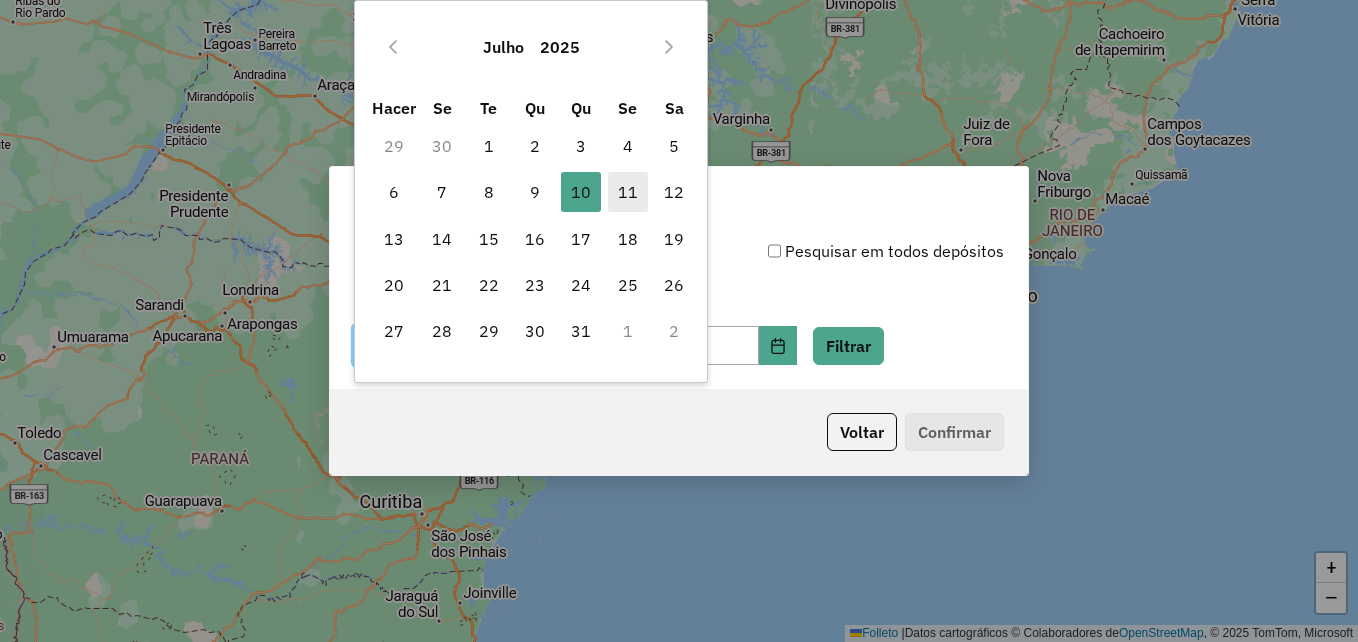 click on "11" at bounding box center [628, 192] 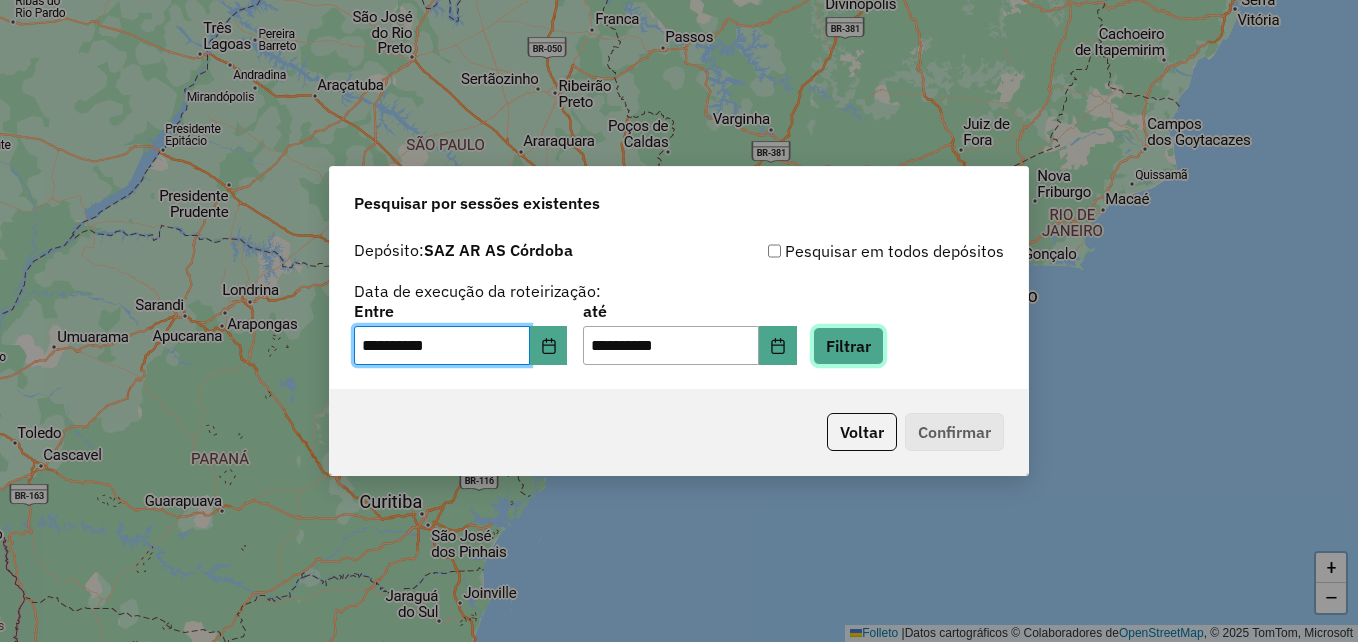 click on "Filtrar" 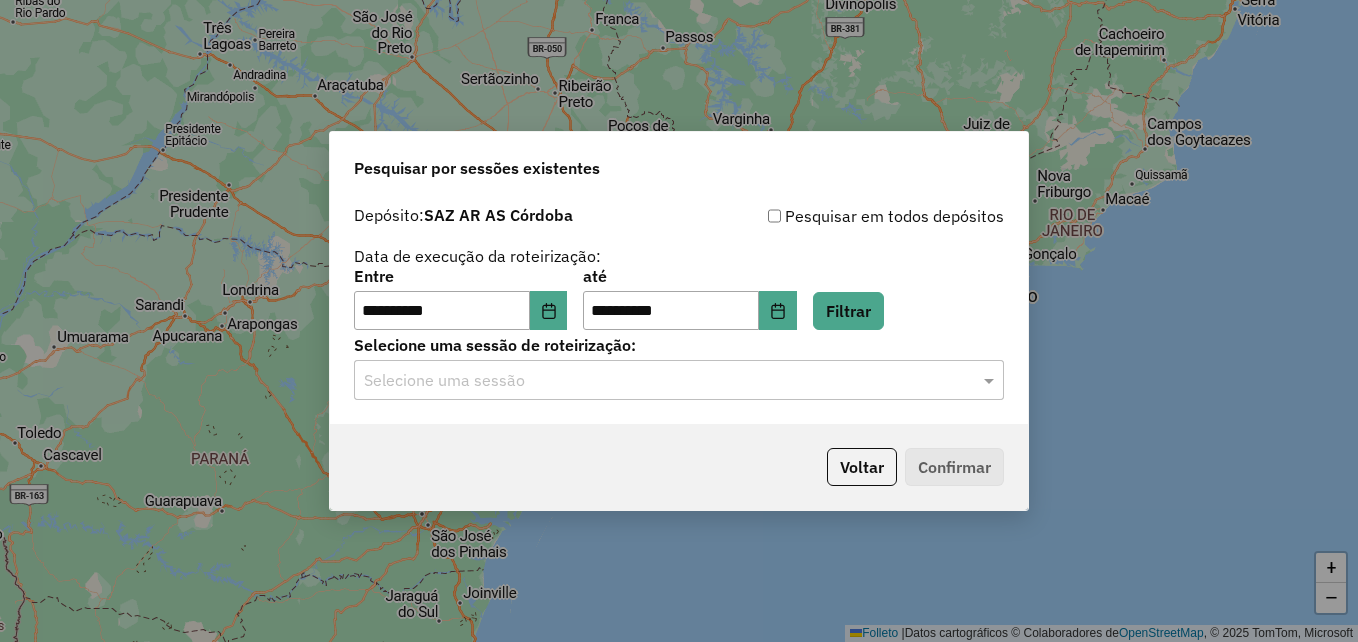 click 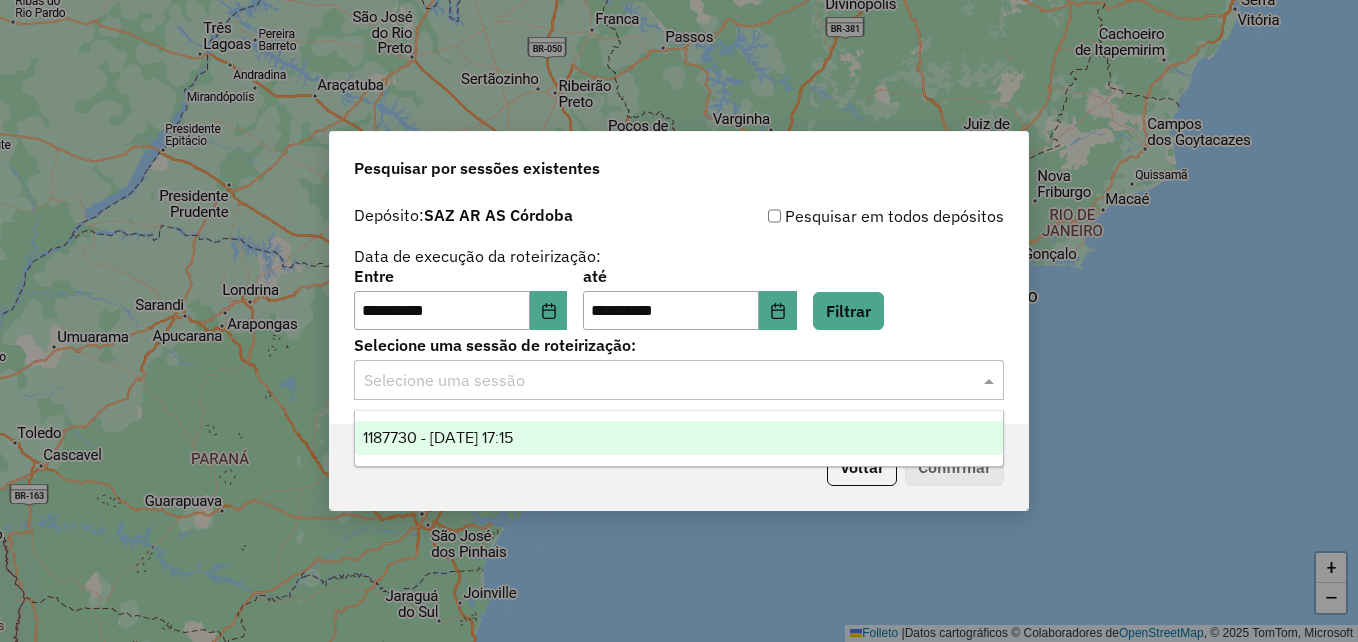 click on "1187730 - 11/07/2025 17:15" at bounding box center [438, 437] 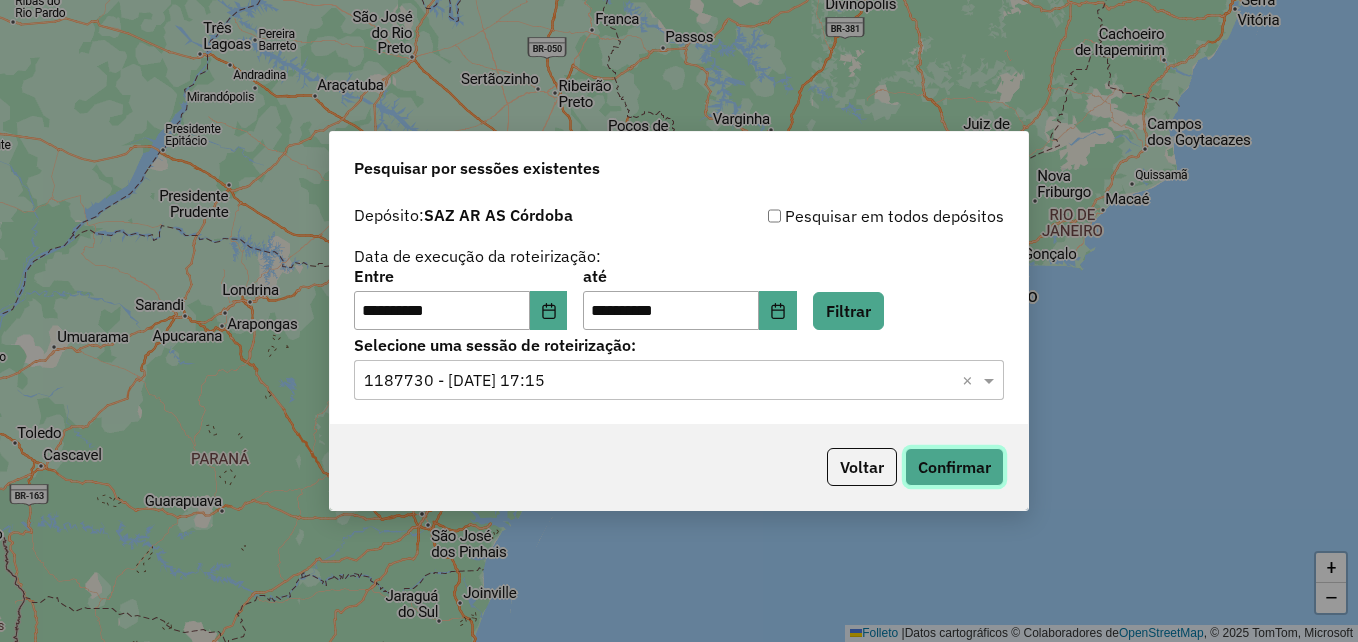 click on "Confirmar" 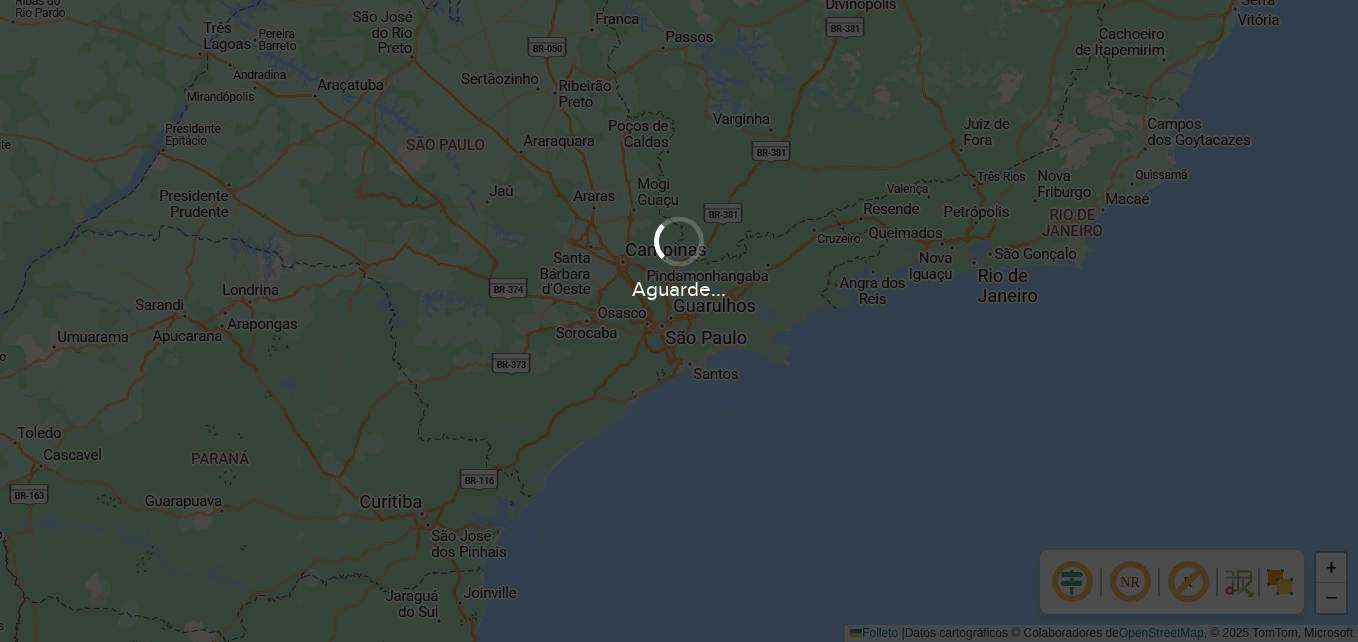 scroll, scrollTop: 0, scrollLeft: 0, axis: both 